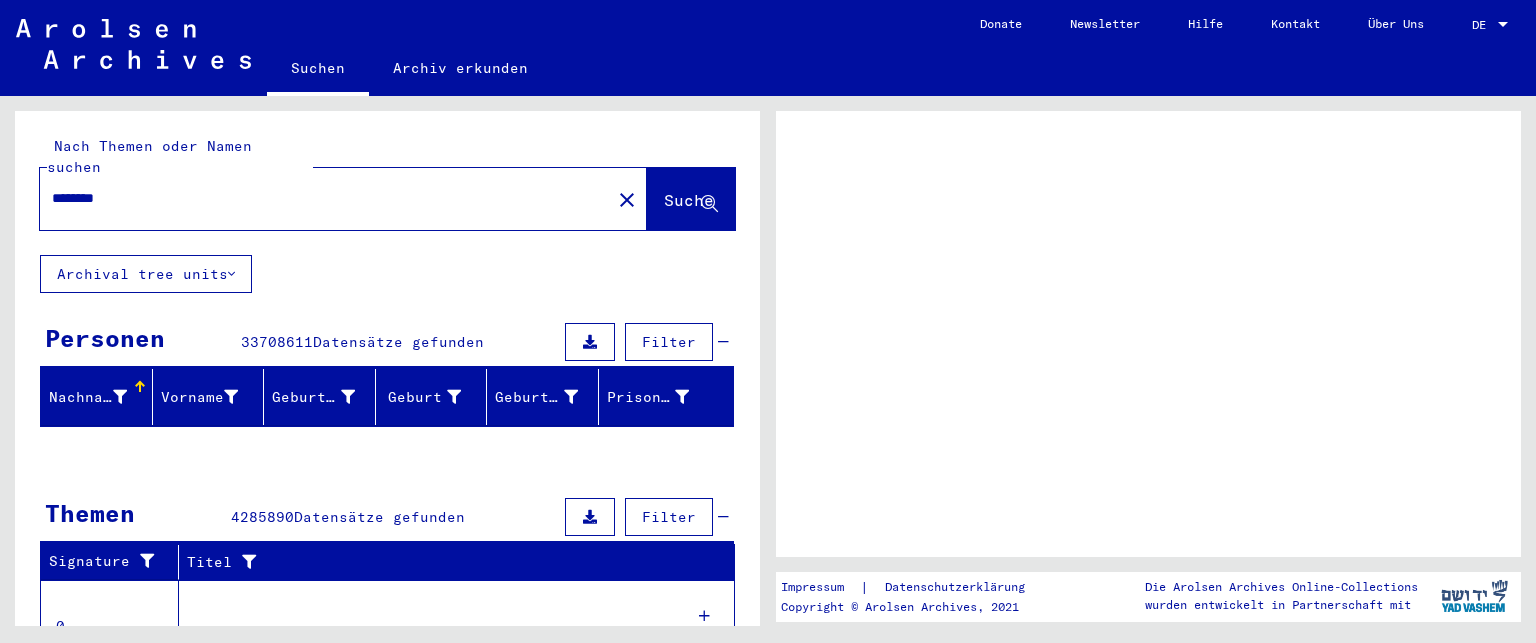 scroll, scrollTop: 0, scrollLeft: 0, axis: both 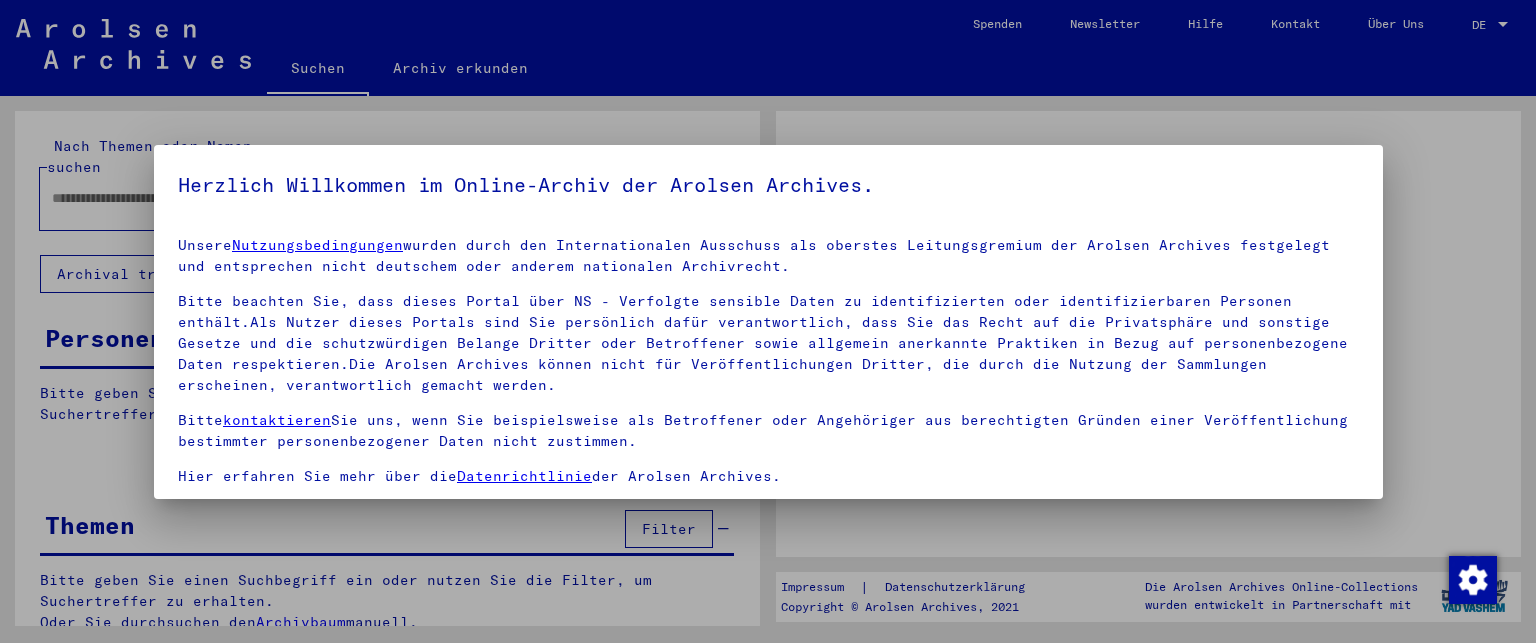 type on "********" 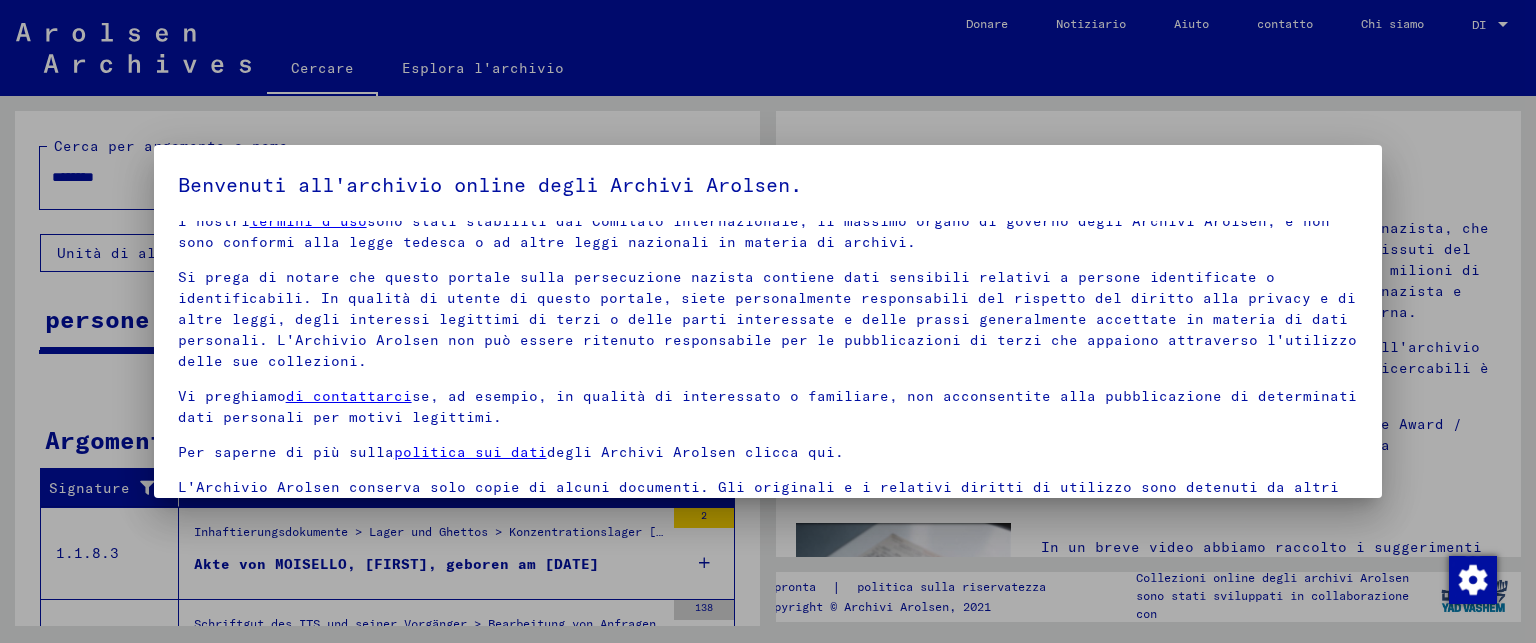 scroll, scrollTop: 36, scrollLeft: 0, axis: vertical 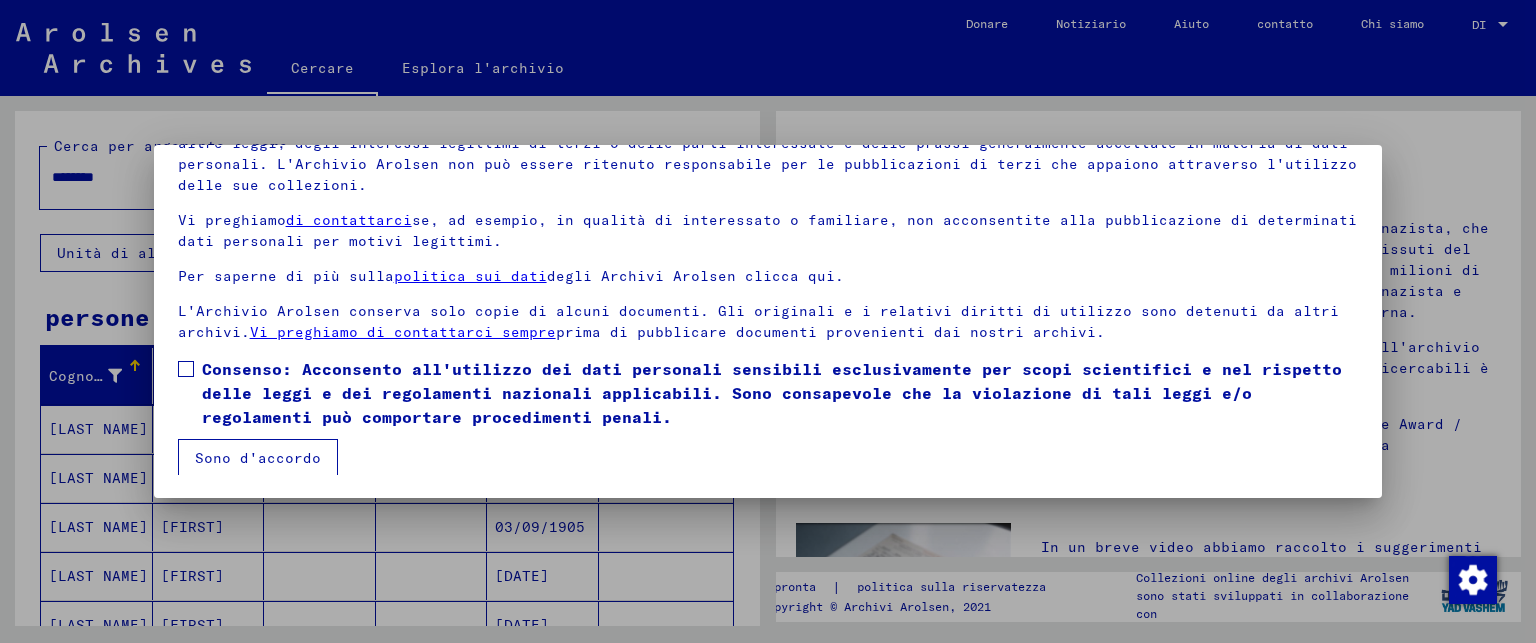 click at bounding box center (186, 369) 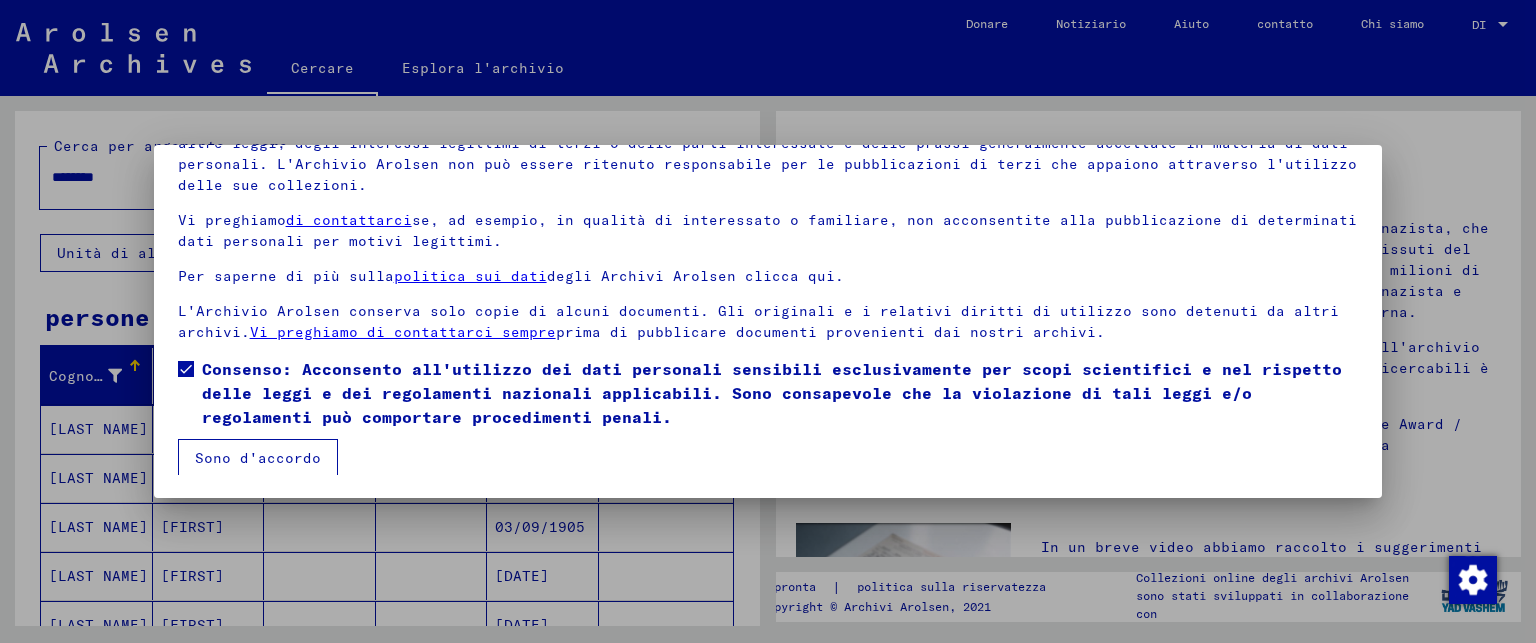 click on "Sono d'accordo" at bounding box center (258, 458) 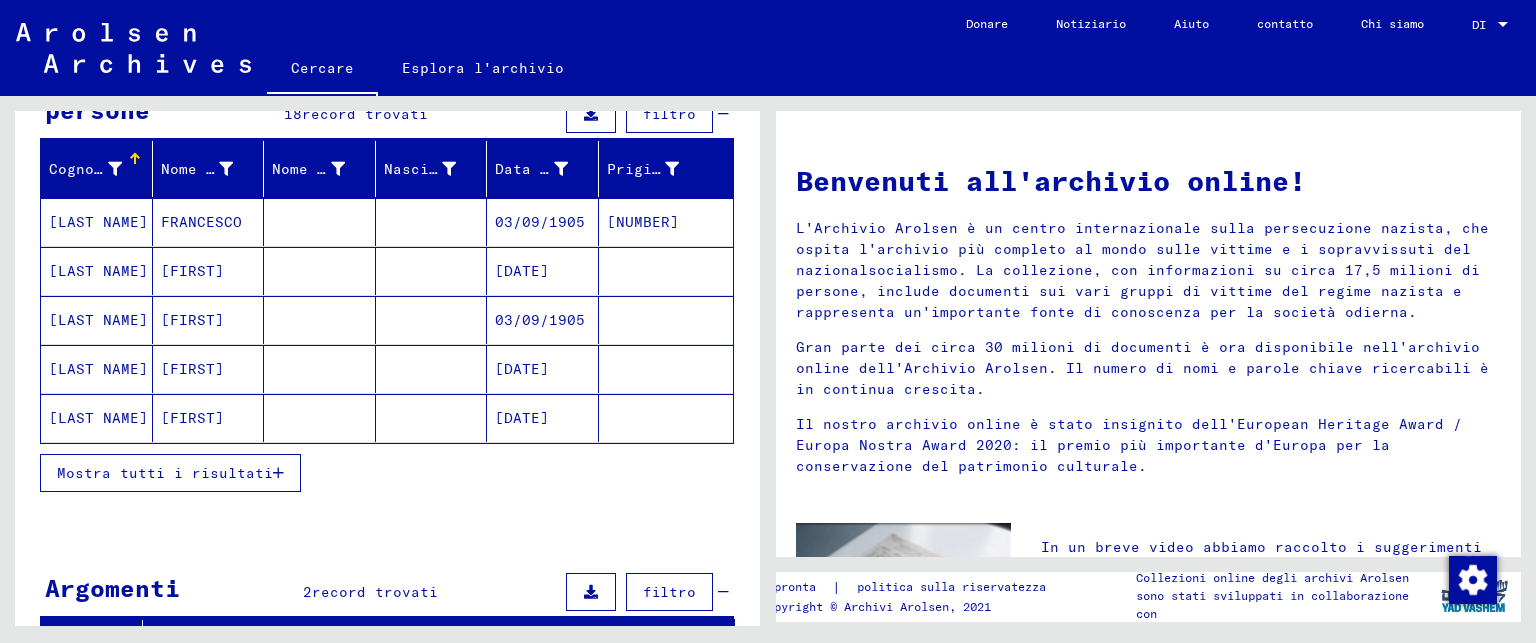 scroll, scrollTop: 300, scrollLeft: 0, axis: vertical 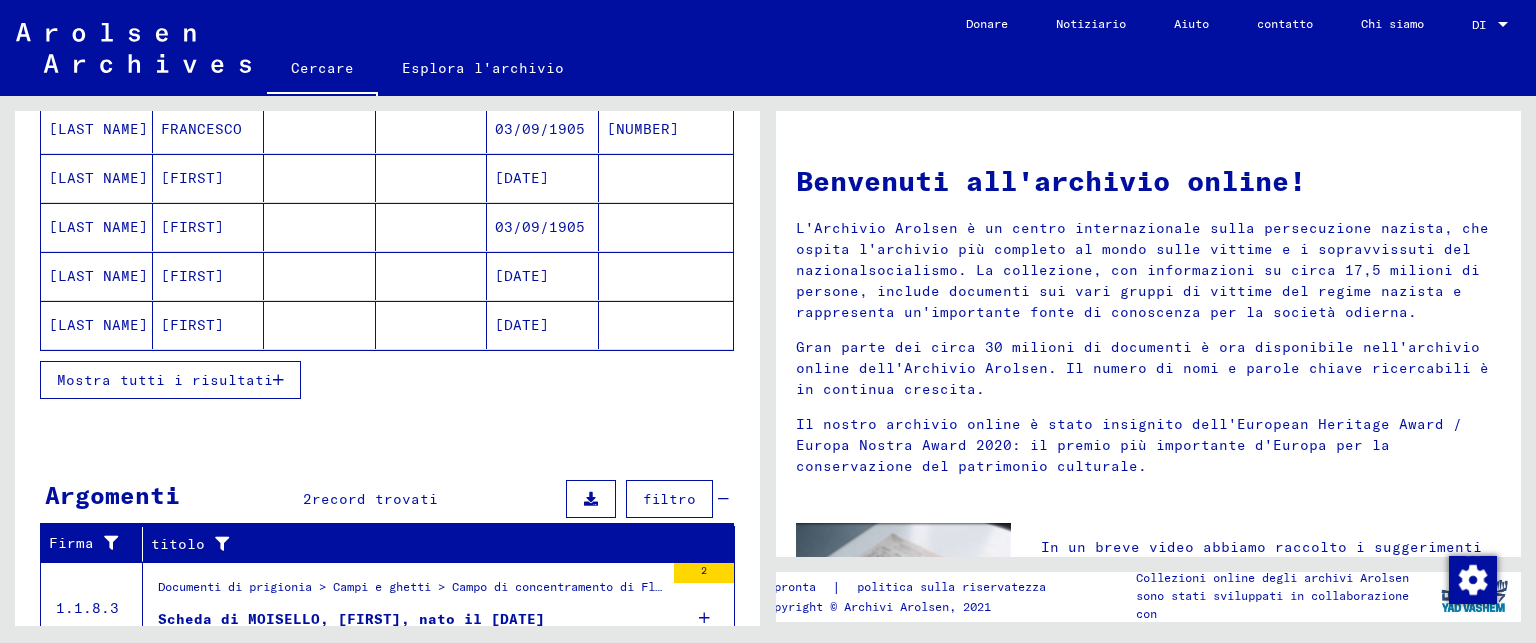 click on "Mostra tutti i risultati" at bounding box center [165, 380] 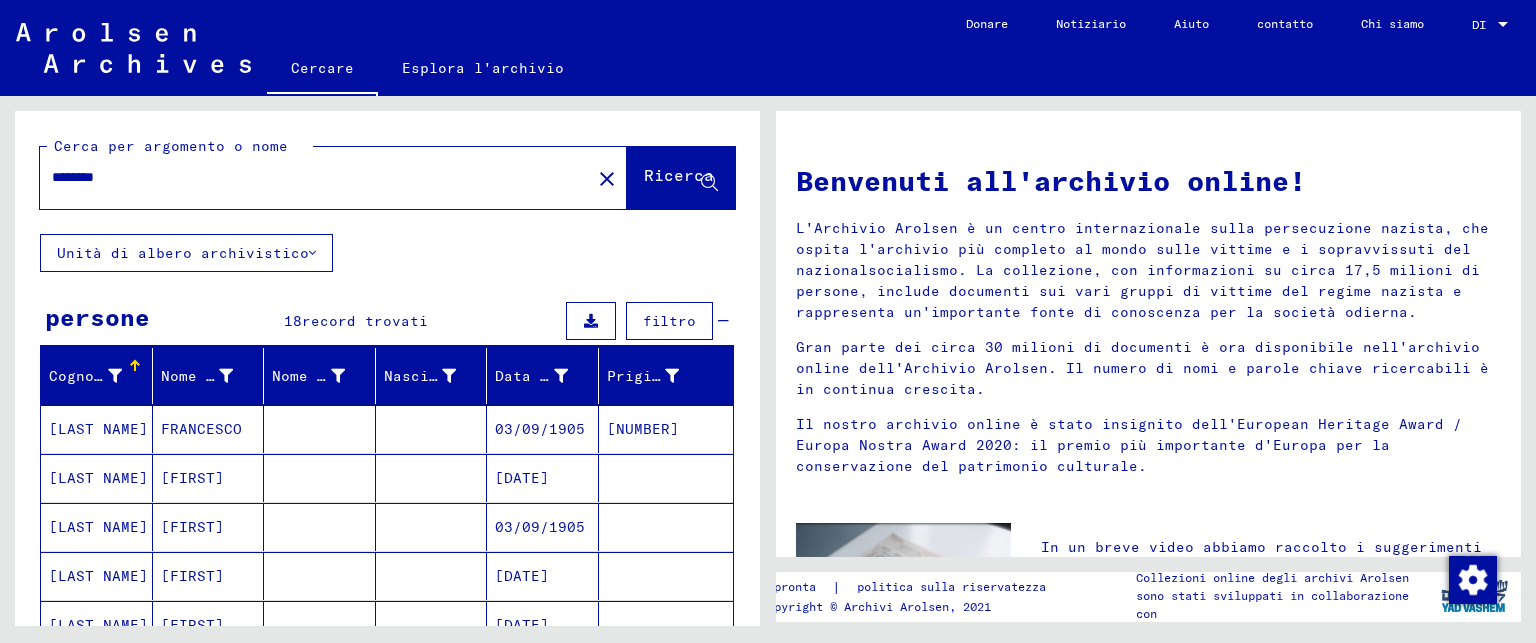 scroll, scrollTop: 100, scrollLeft: 0, axis: vertical 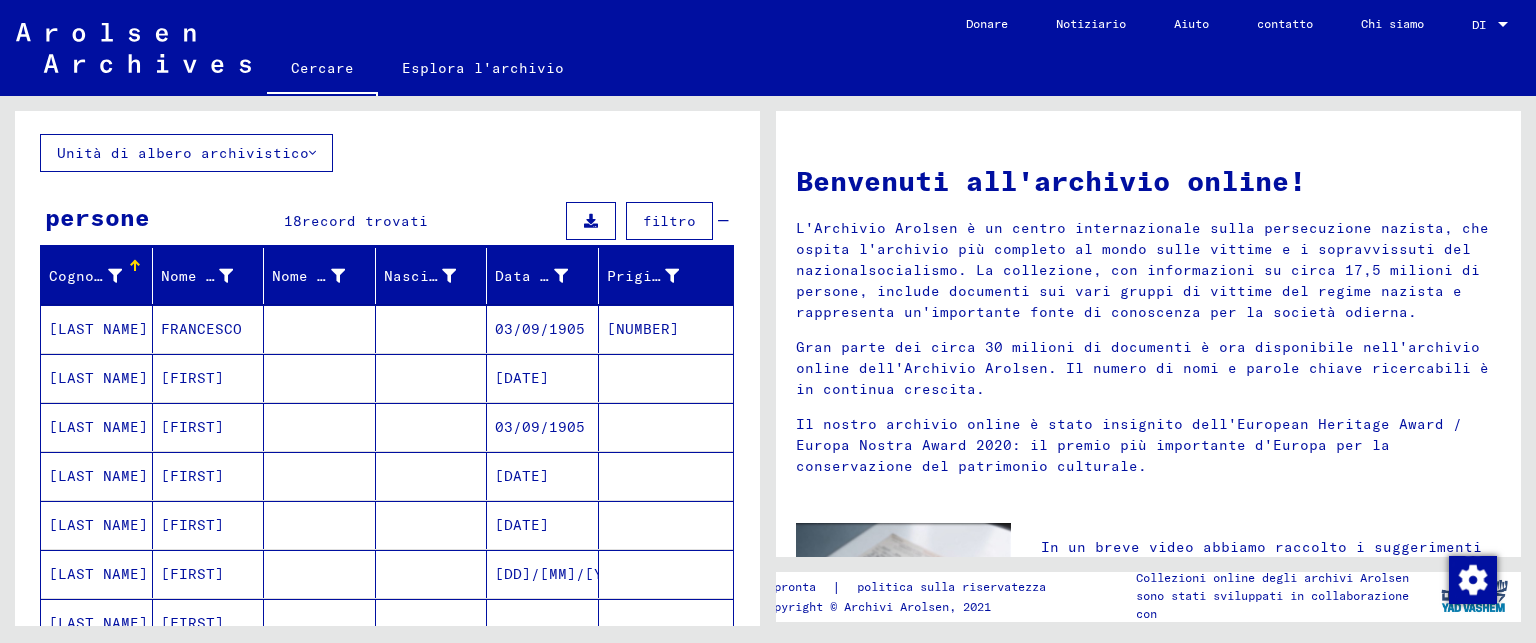 click on "[LAST NAME]" at bounding box center [98, 378] 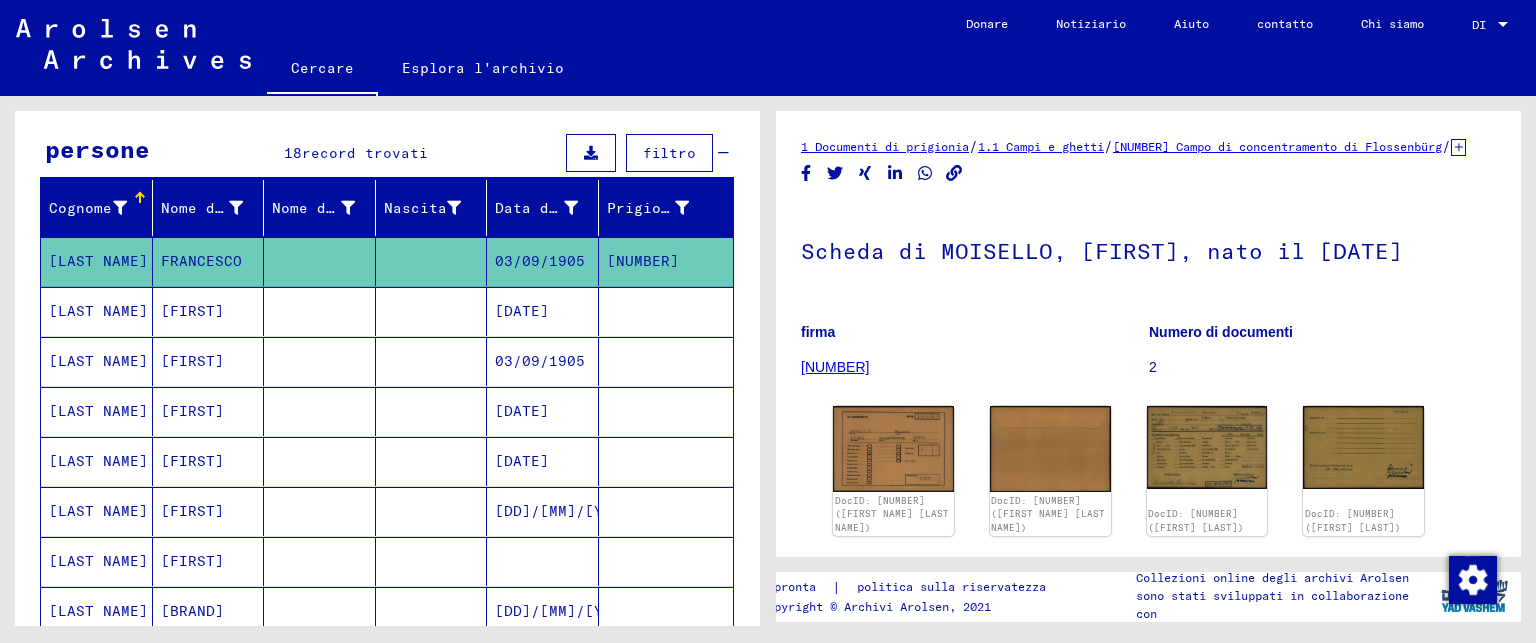 scroll, scrollTop: 200, scrollLeft: 0, axis: vertical 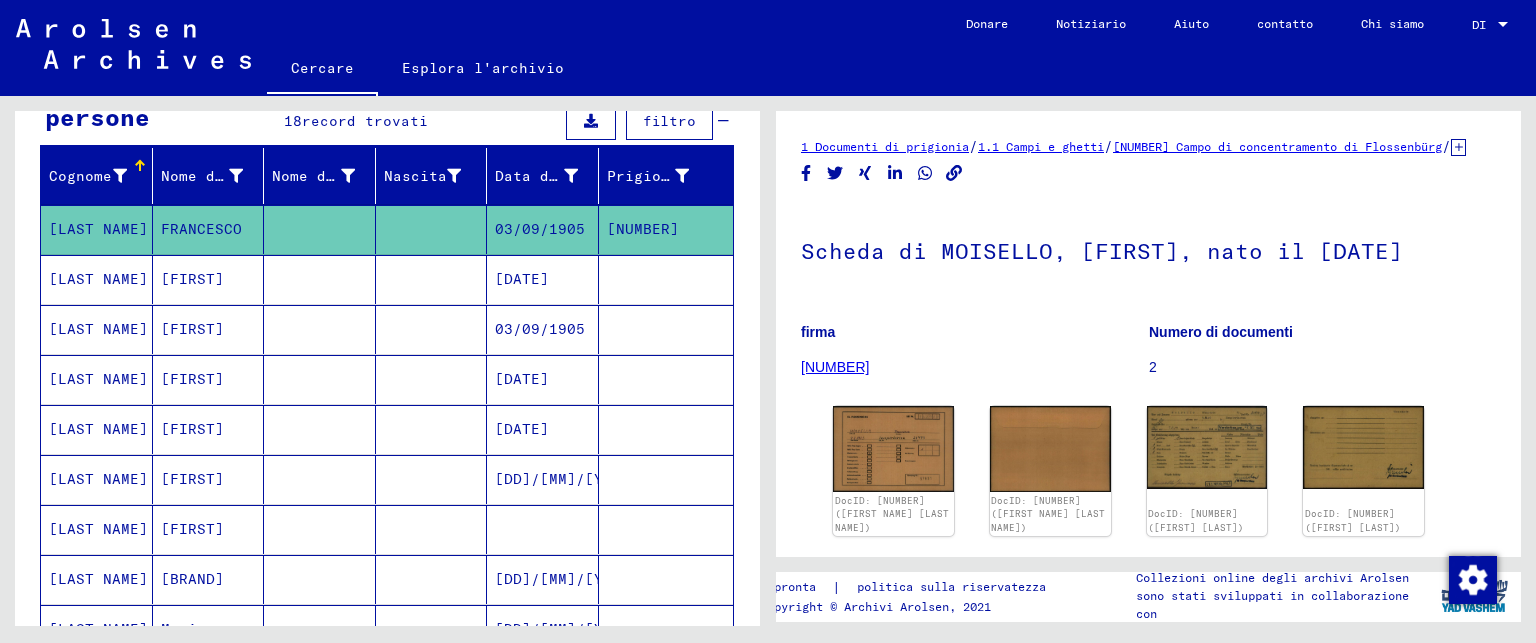 click on "03/09/1905" at bounding box center (522, 379) 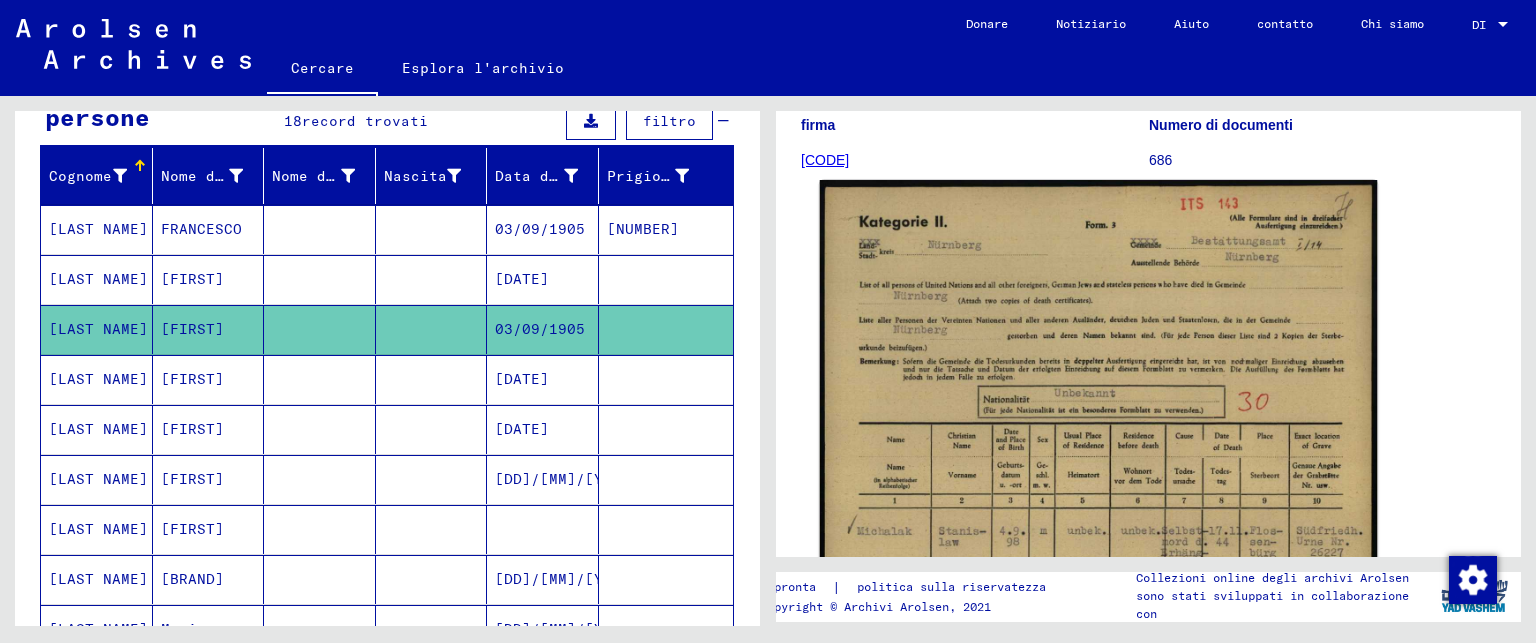 scroll, scrollTop: 600, scrollLeft: 0, axis: vertical 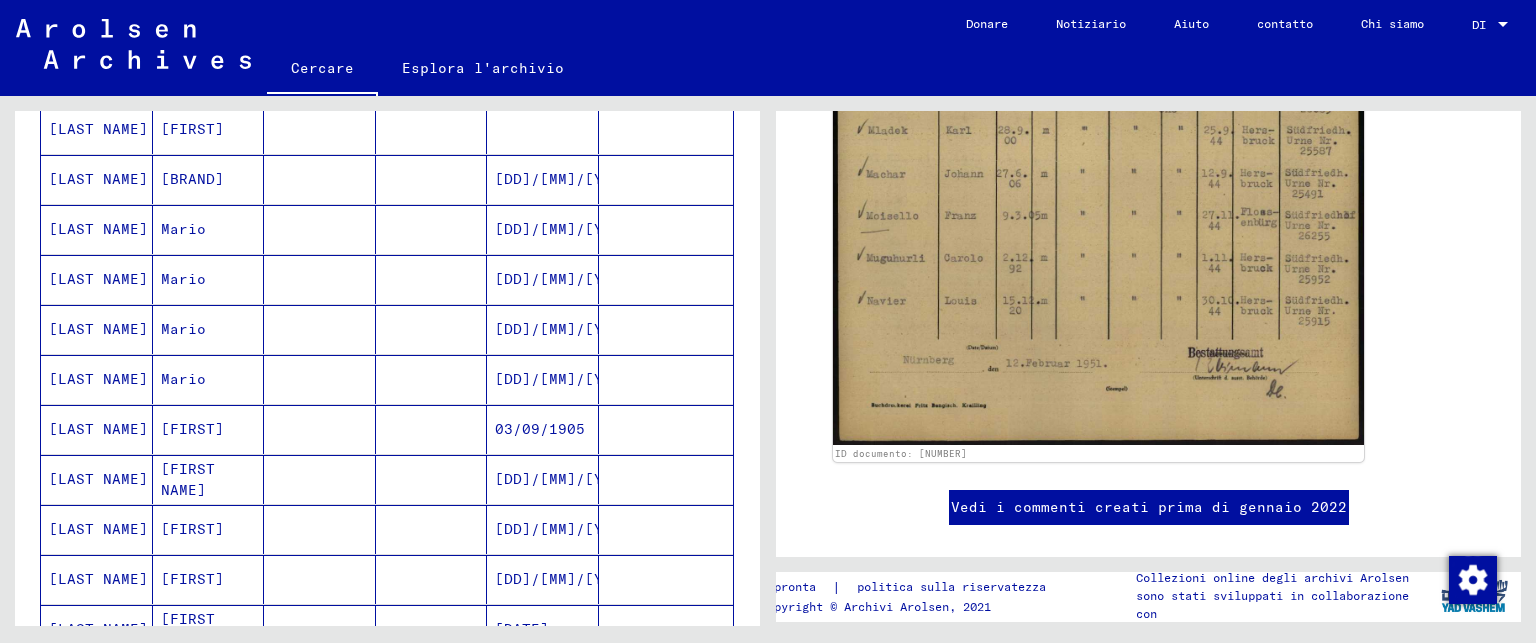 click on "[FIRST]" at bounding box center [188, 479] 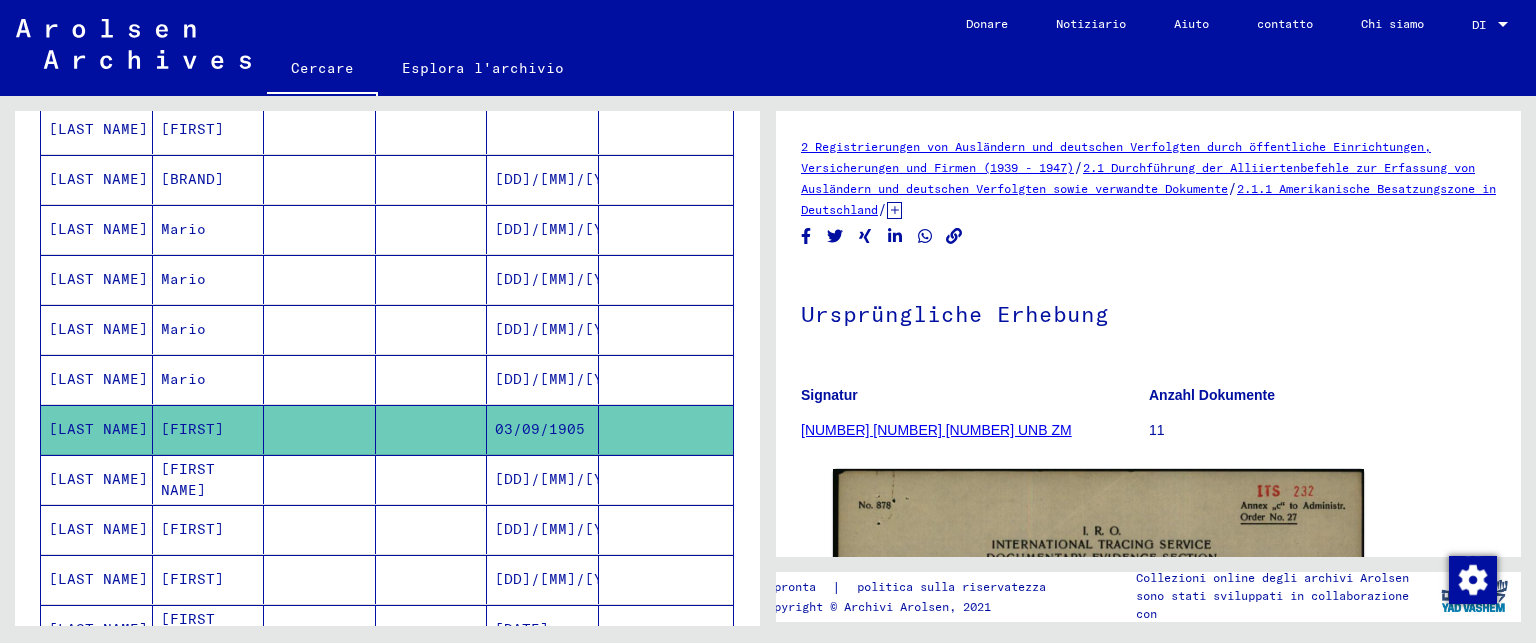scroll, scrollTop: 0, scrollLeft: 0, axis: both 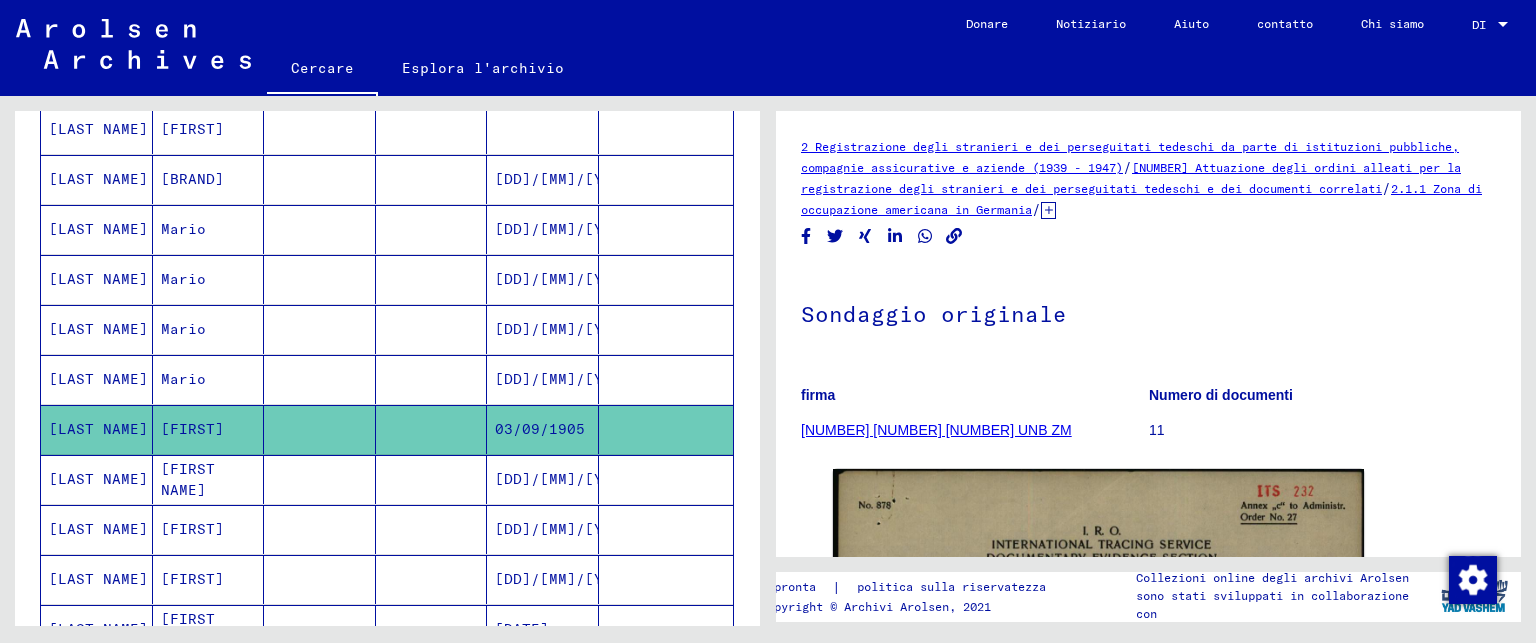 click on "[NUMBER] [NUMBER] [NUMBER] UNB ZM" 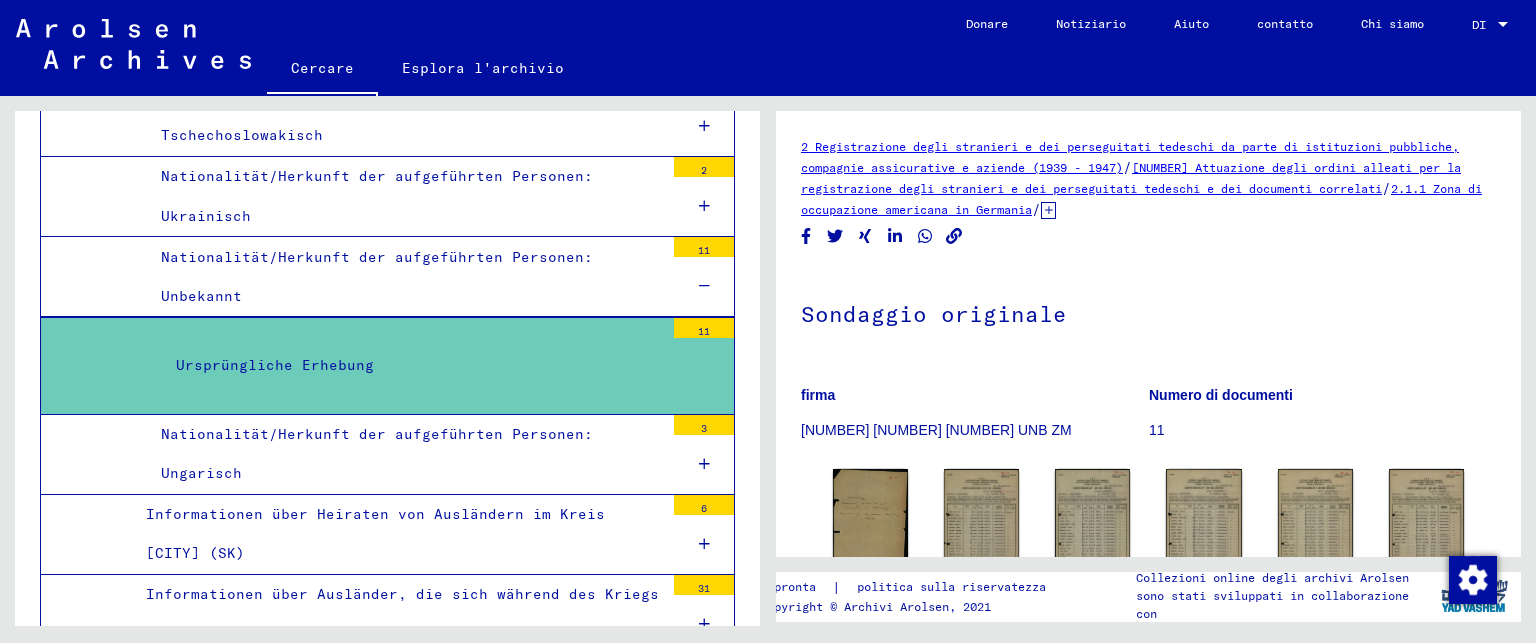 scroll, scrollTop: 12046, scrollLeft: 0, axis: vertical 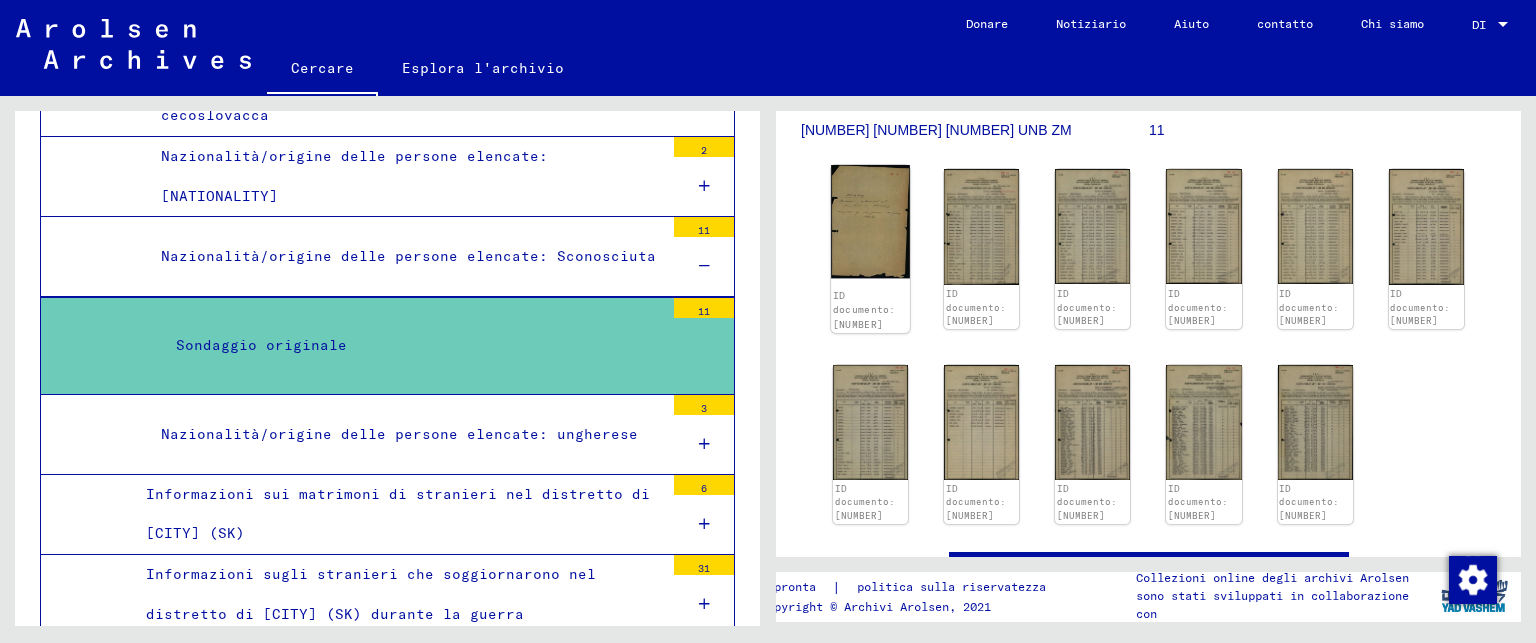 click 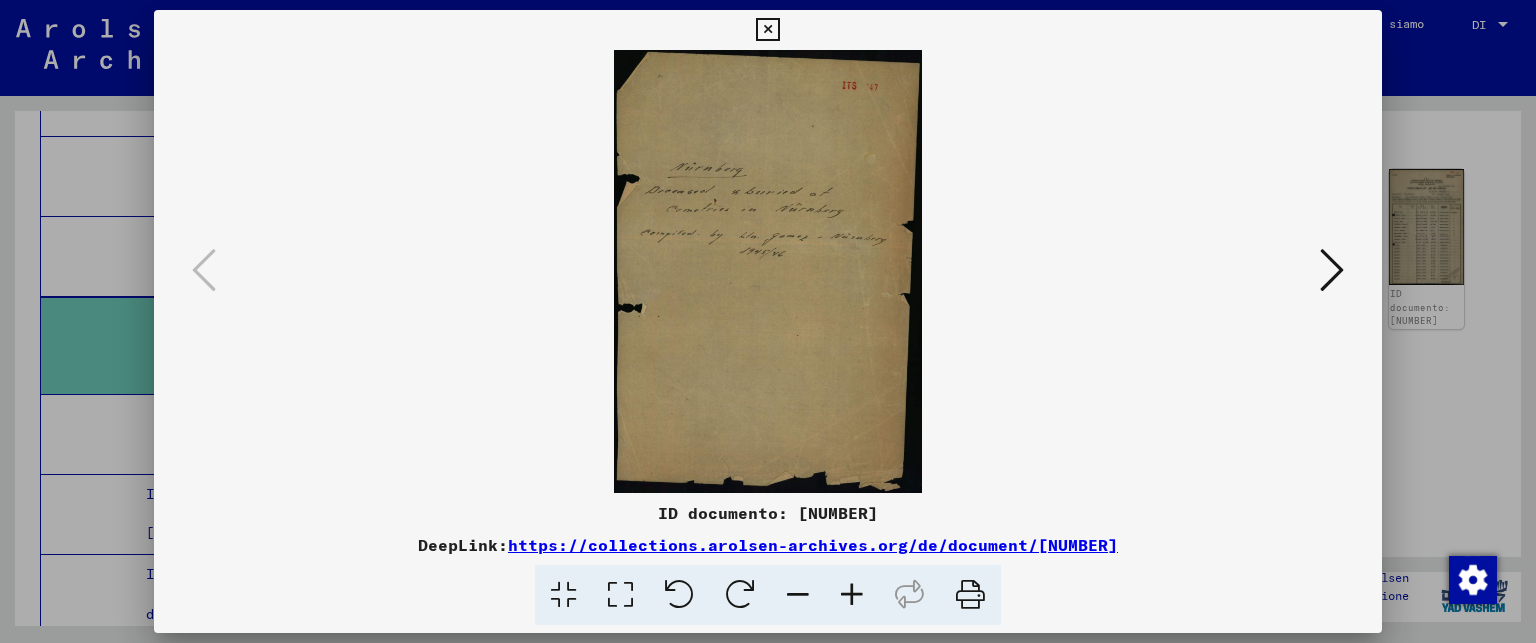 click at bounding box center (1332, 270) 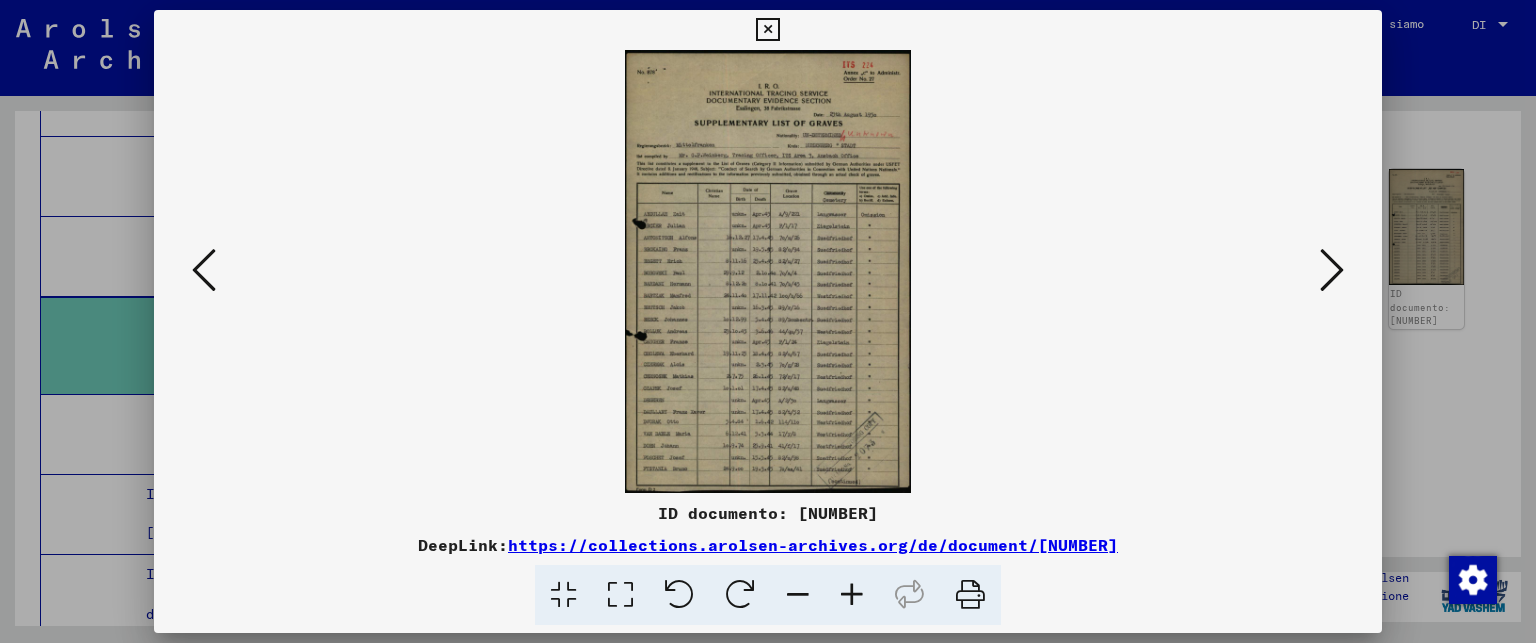 click at bounding box center [1332, 270] 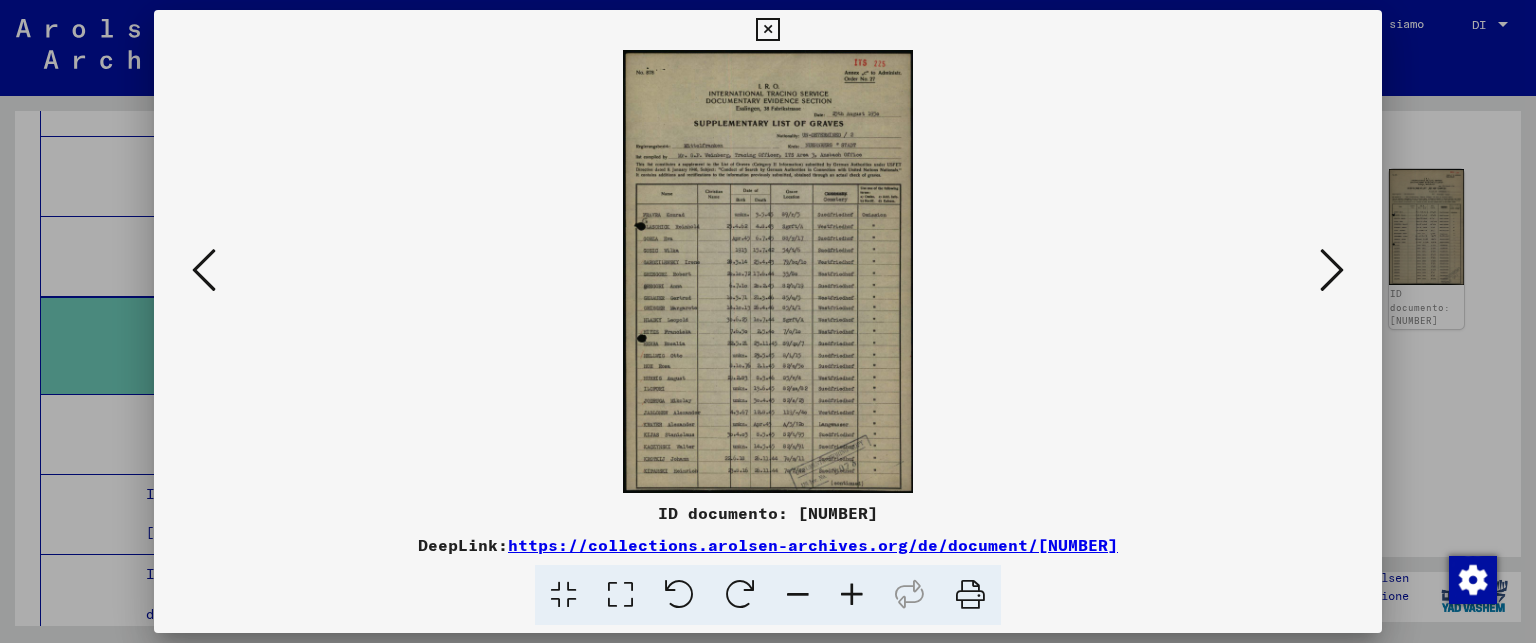 click at bounding box center [1332, 270] 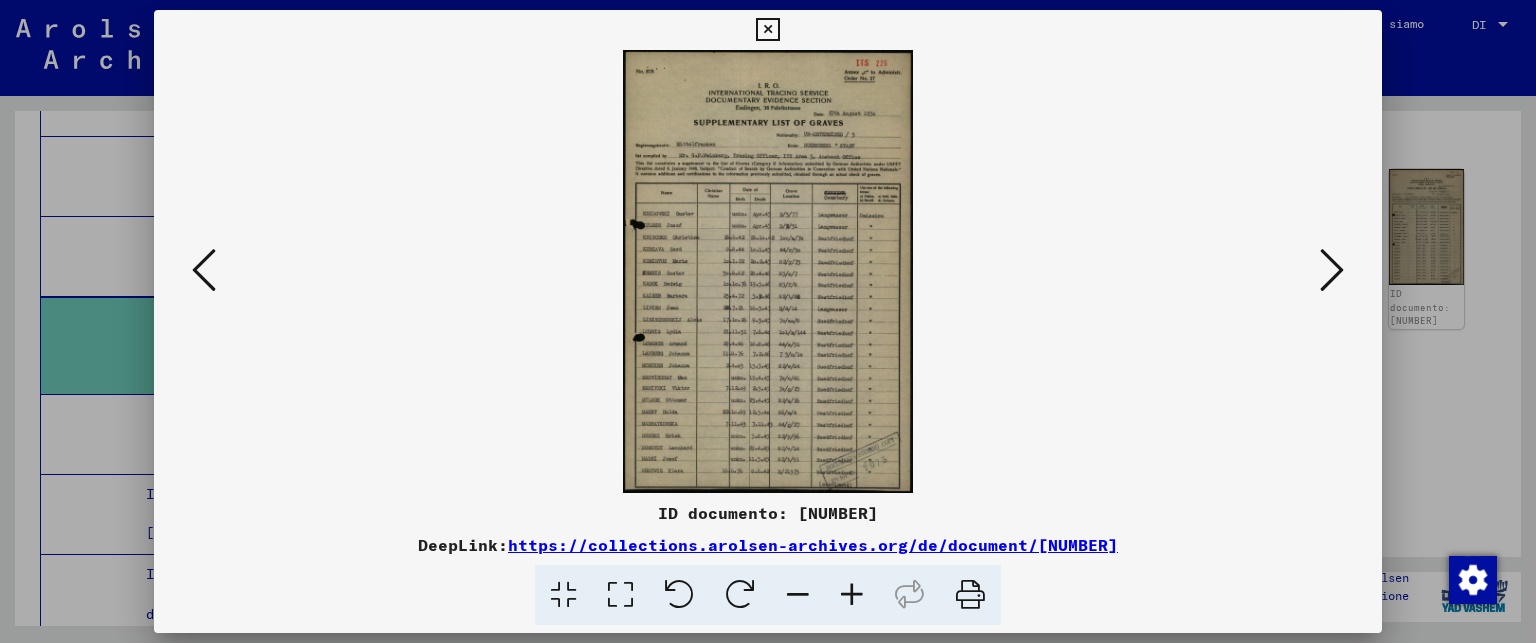 click at bounding box center (1332, 270) 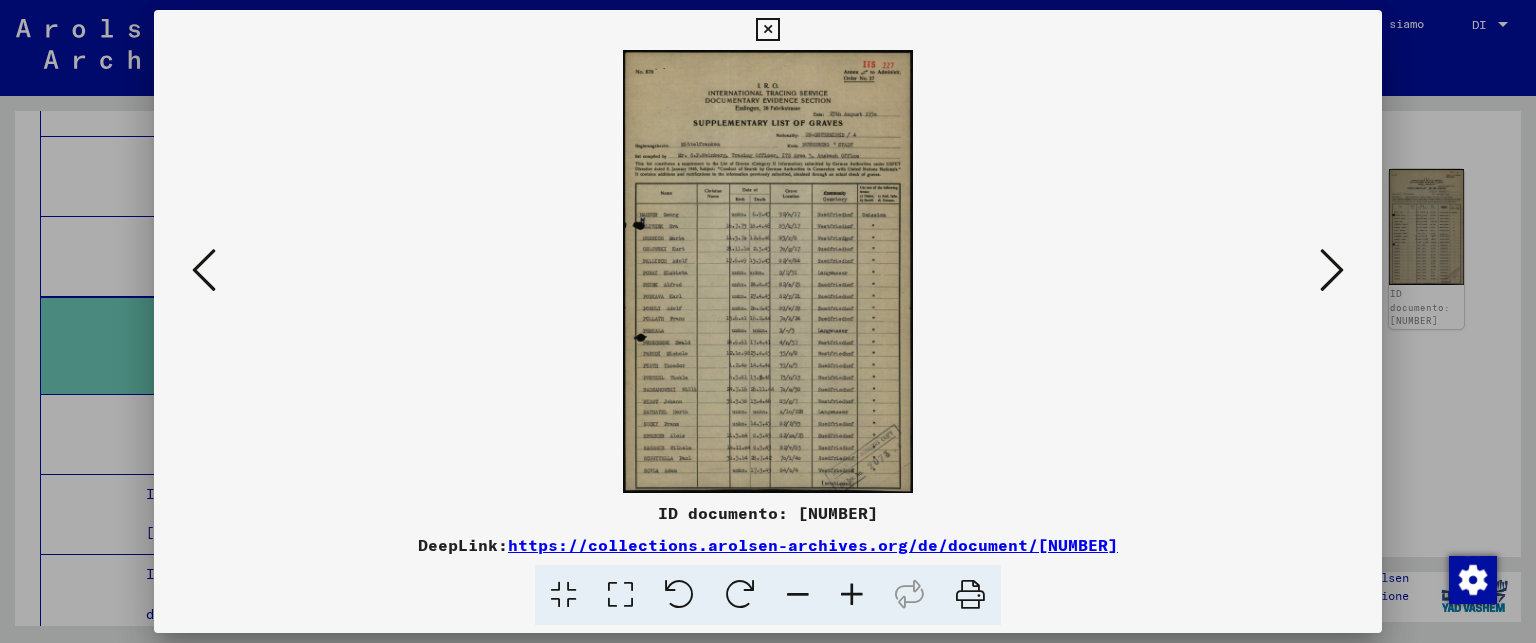 click at bounding box center [1332, 270] 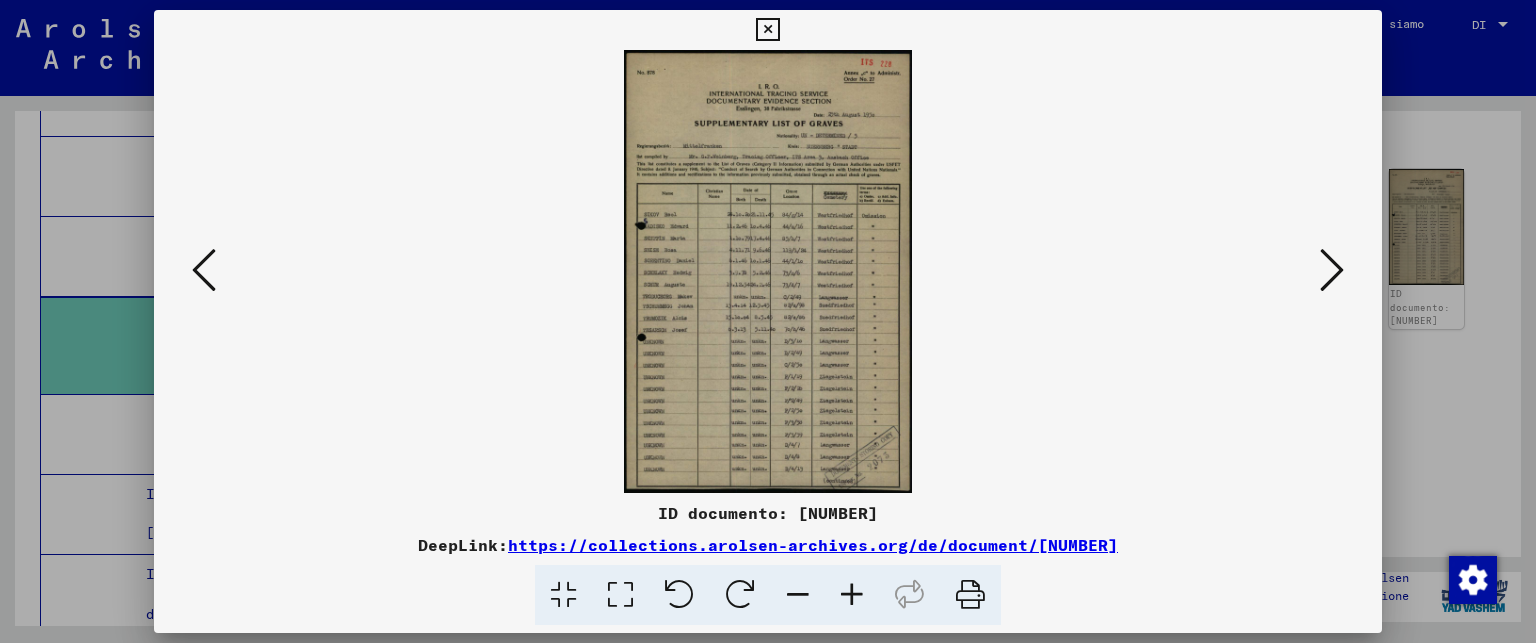 click at bounding box center (1332, 270) 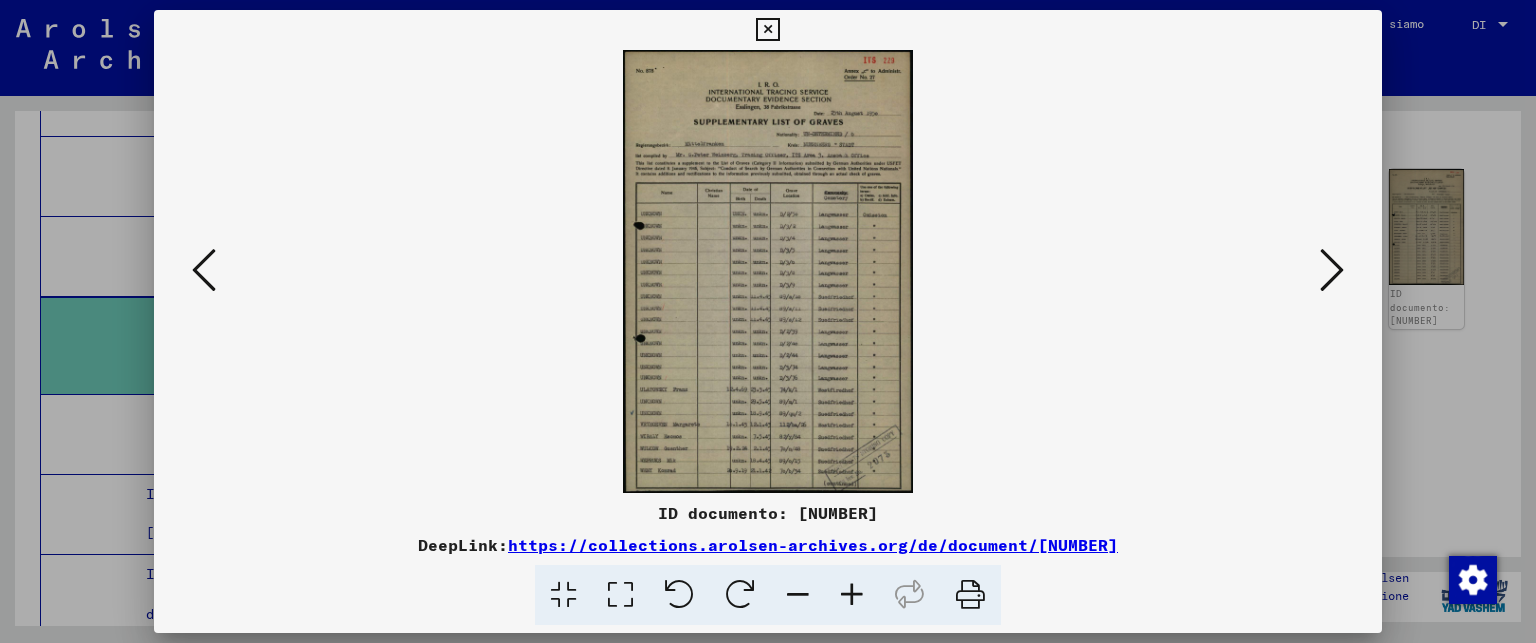 click at bounding box center [768, 321] 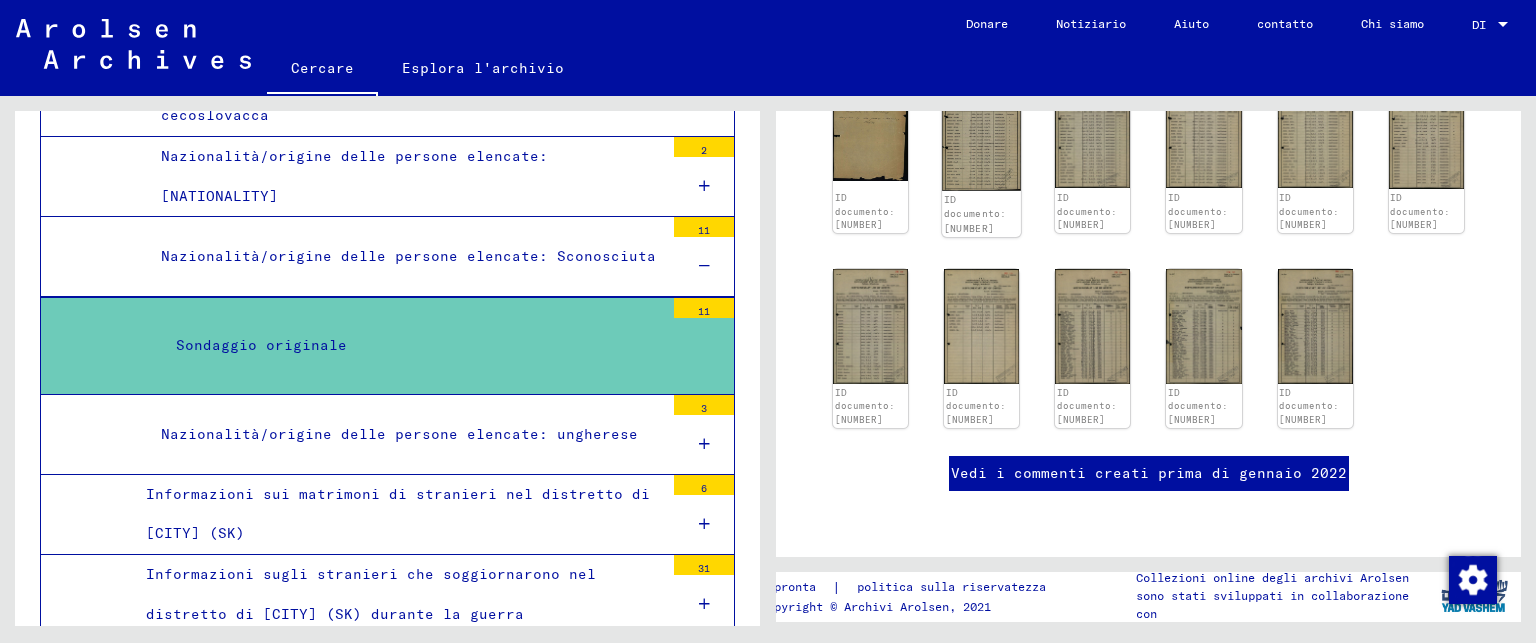 scroll, scrollTop: 1000, scrollLeft: 0, axis: vertical 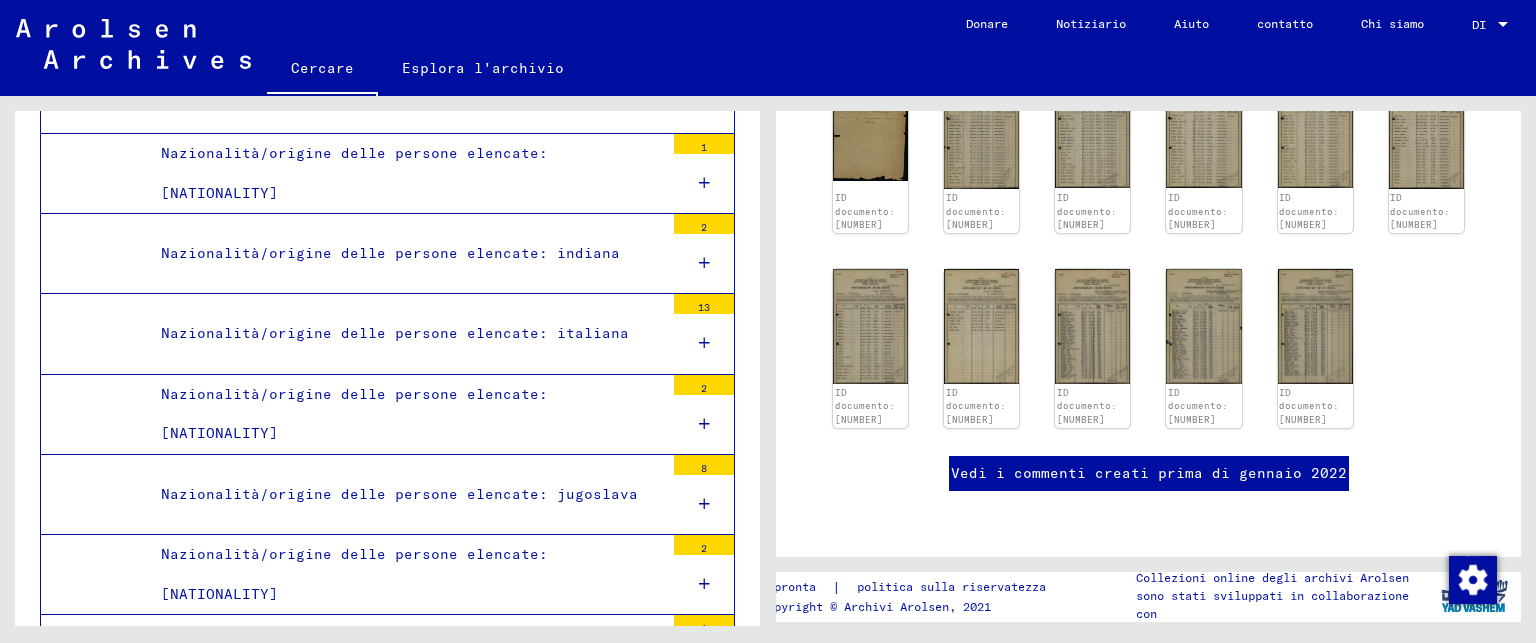 click on "Nazionalità/origine delle persone elencate: italiana" at bounding box center [395, 333] 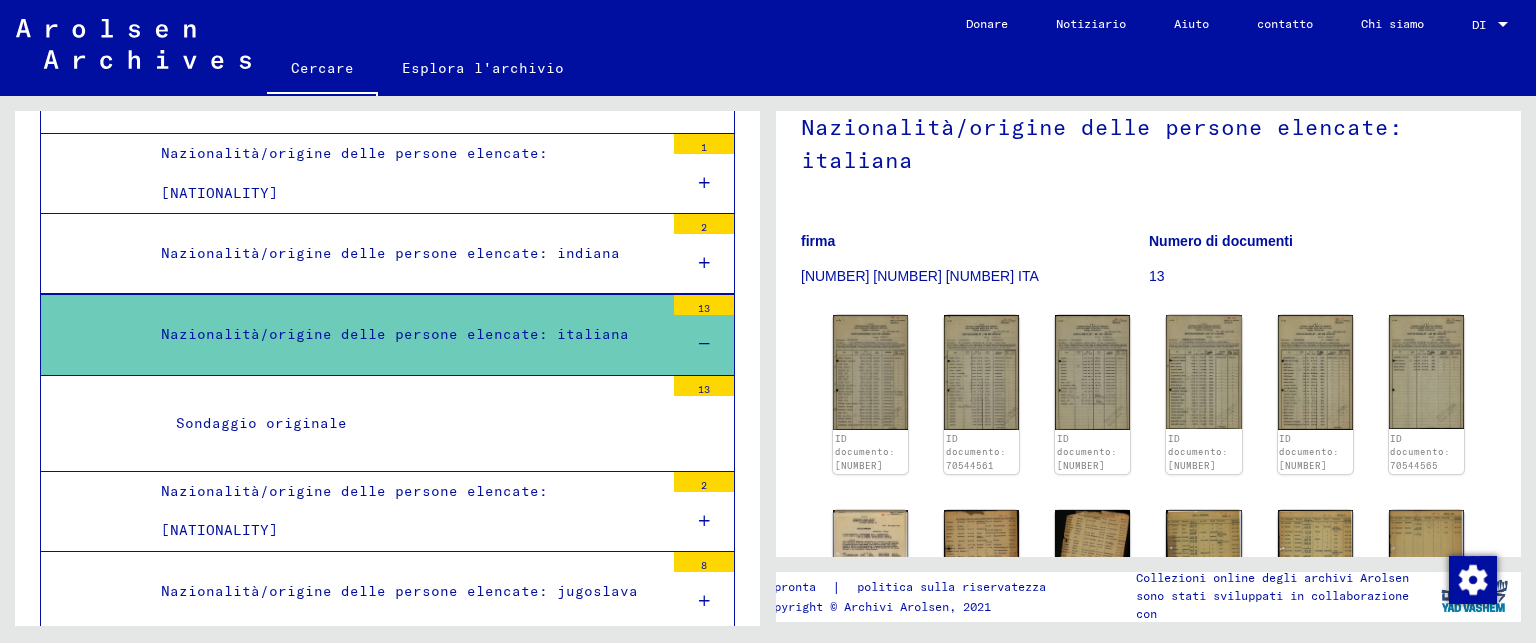 scroll, scrollTop: 200, scrollLeft: 0, axis: vertical 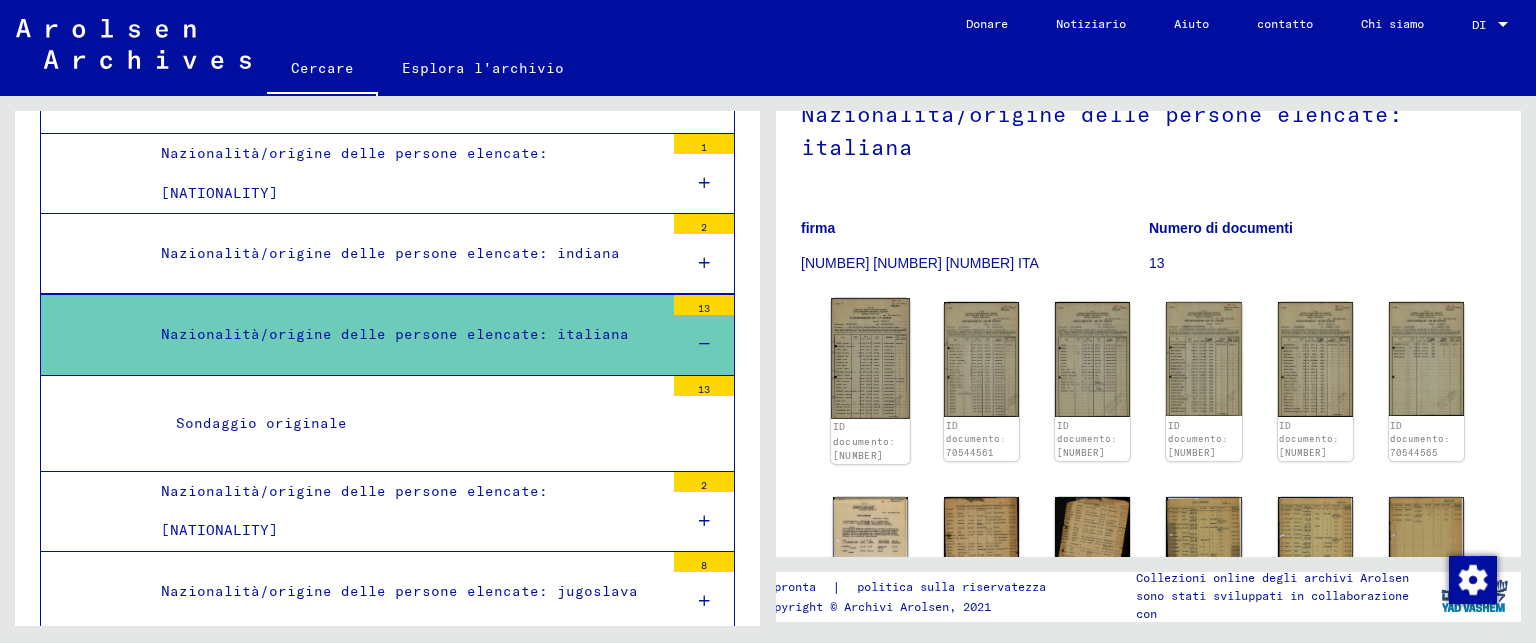 click 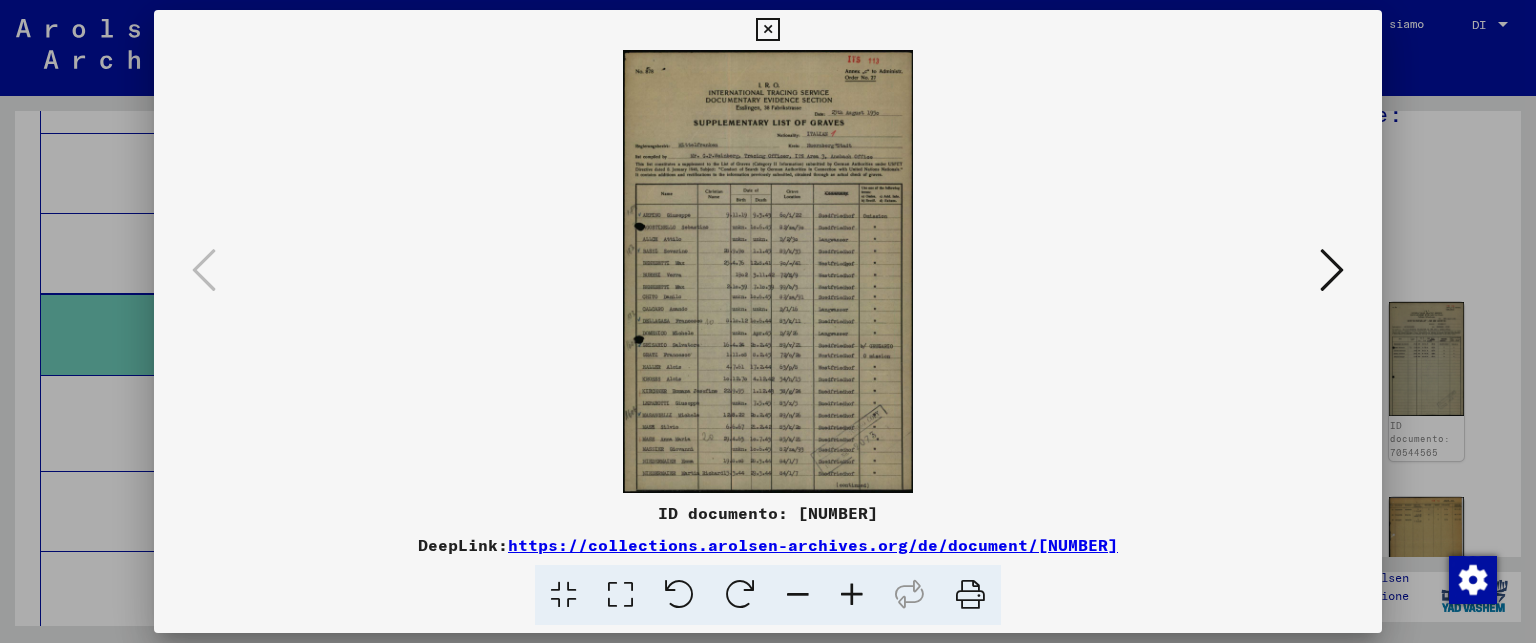 click at bounding box center [852, 595] 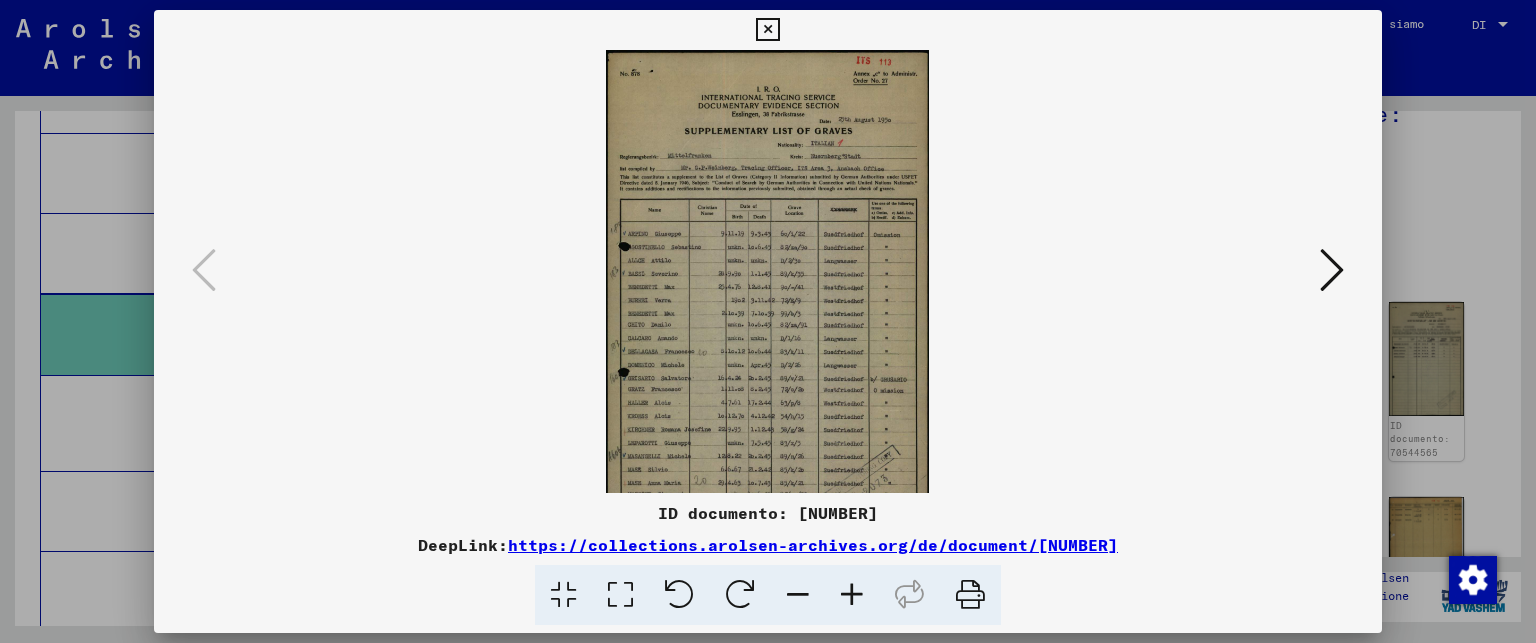 click at bounding box center [852, 595] 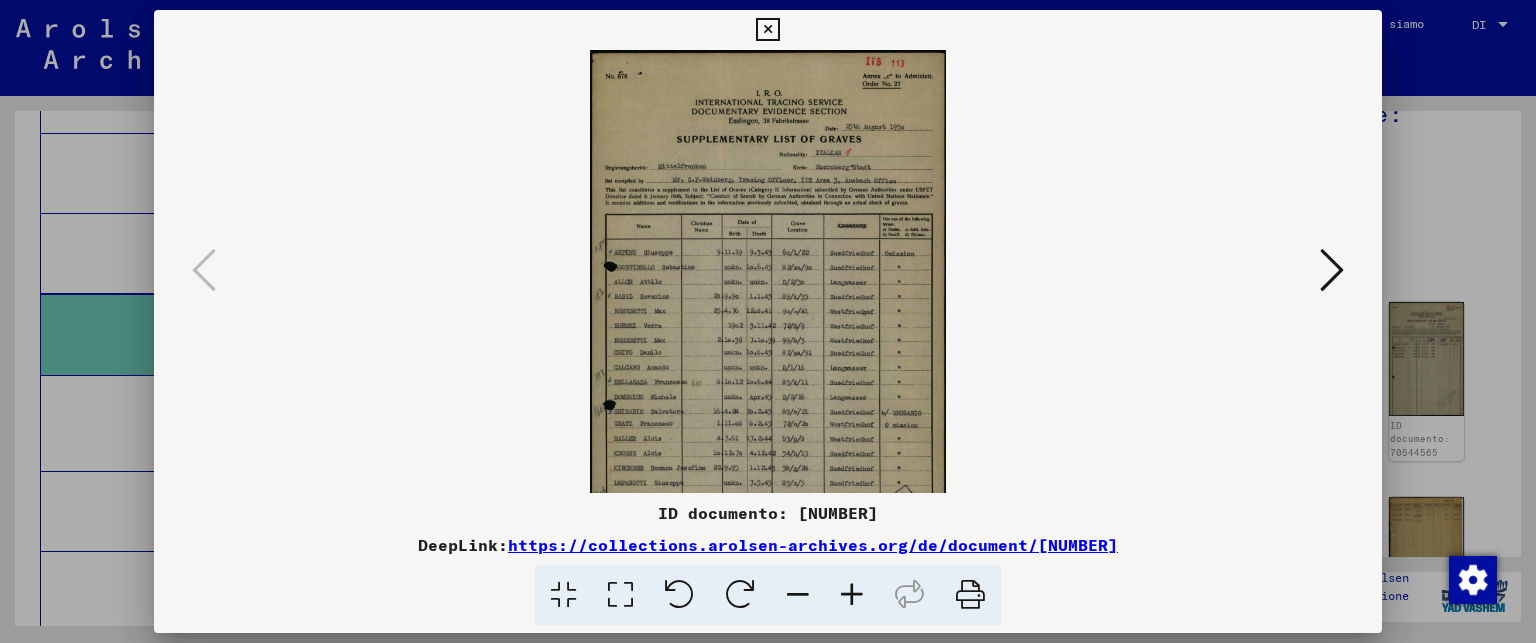 click at bounding box center (852, 595) 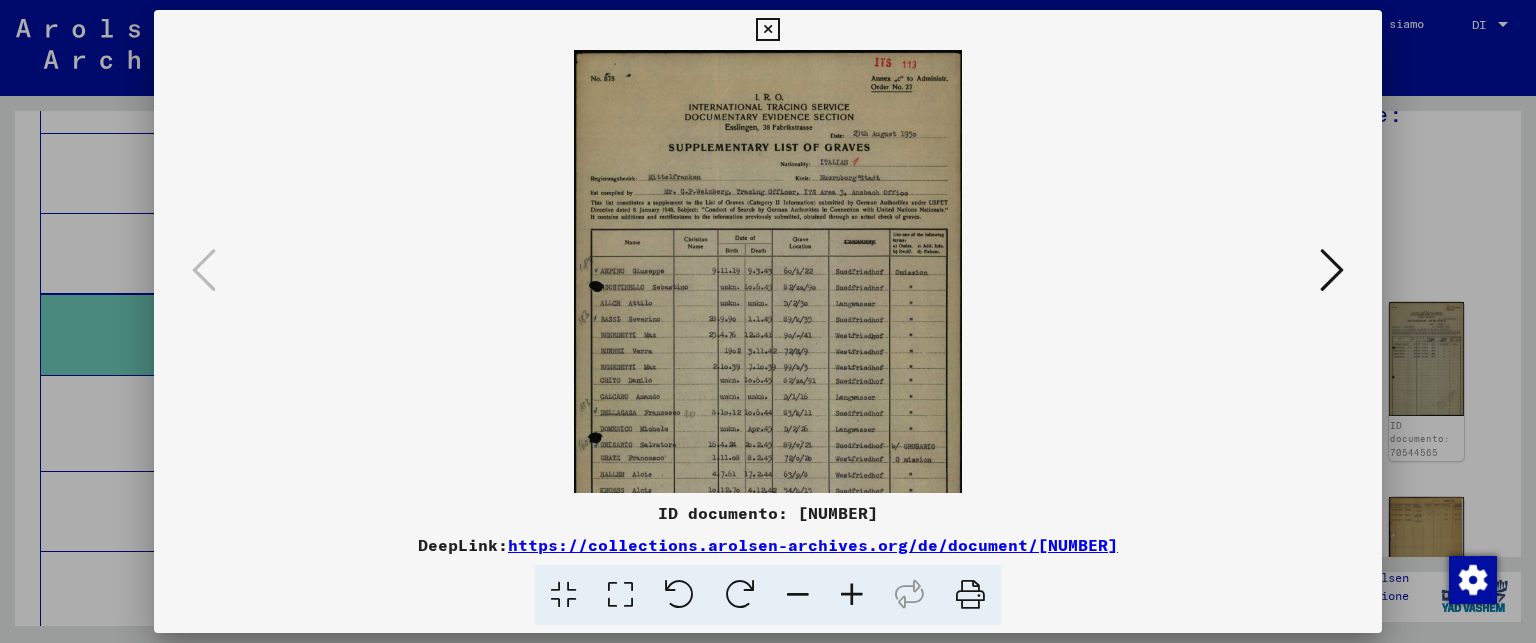 click at bounding box center [852, 595] 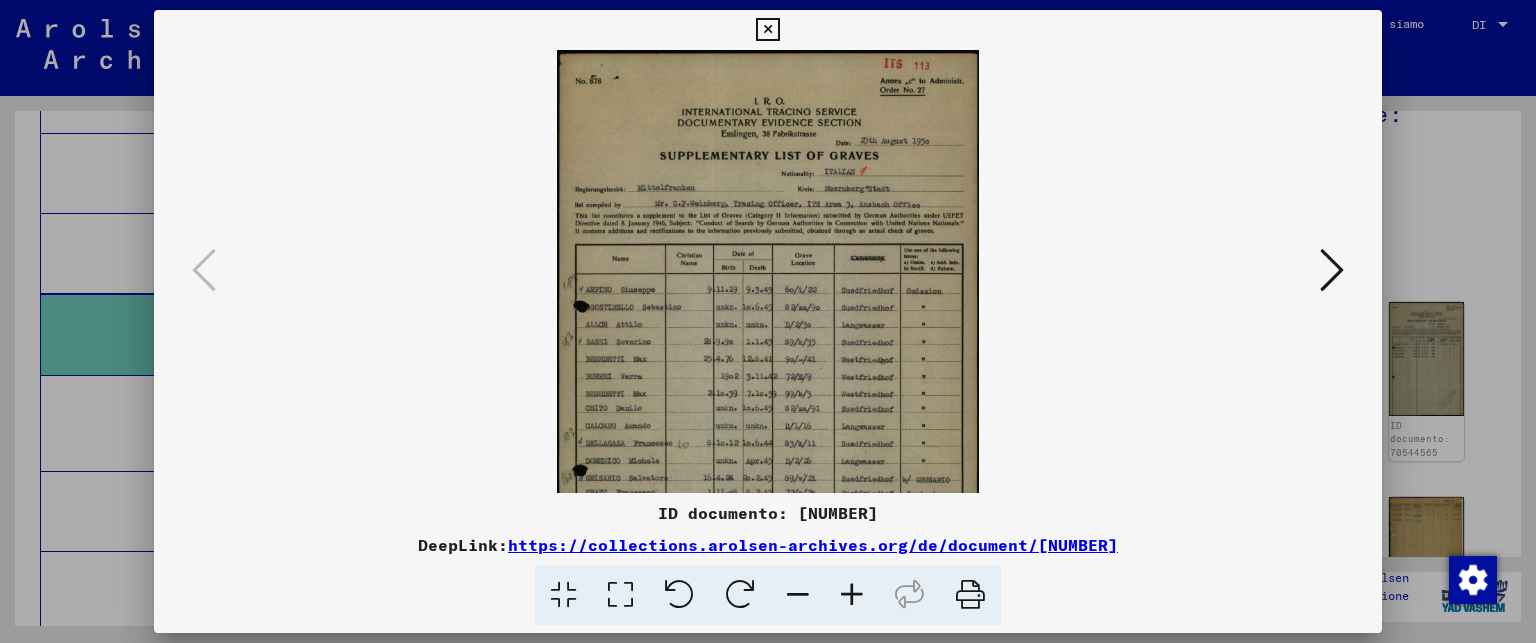 click at bounding box center (852, 595) 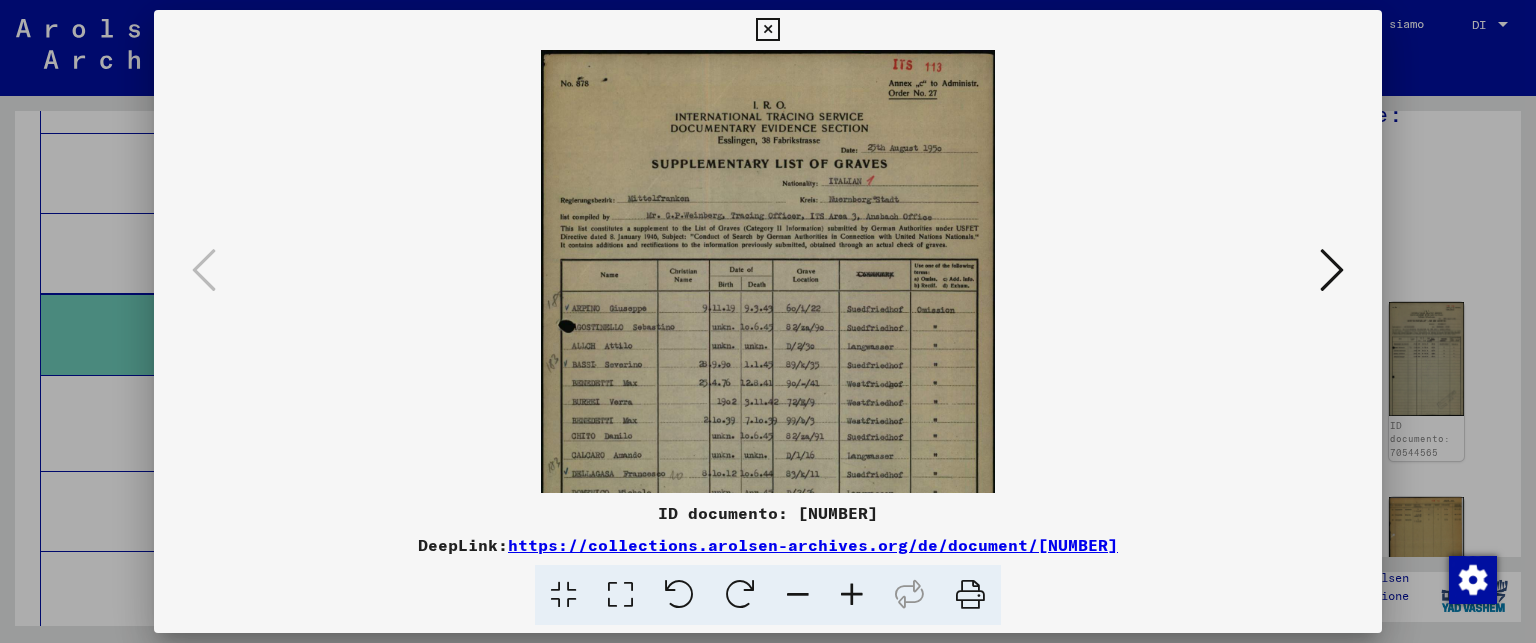 click at bounding box center [852, 595] 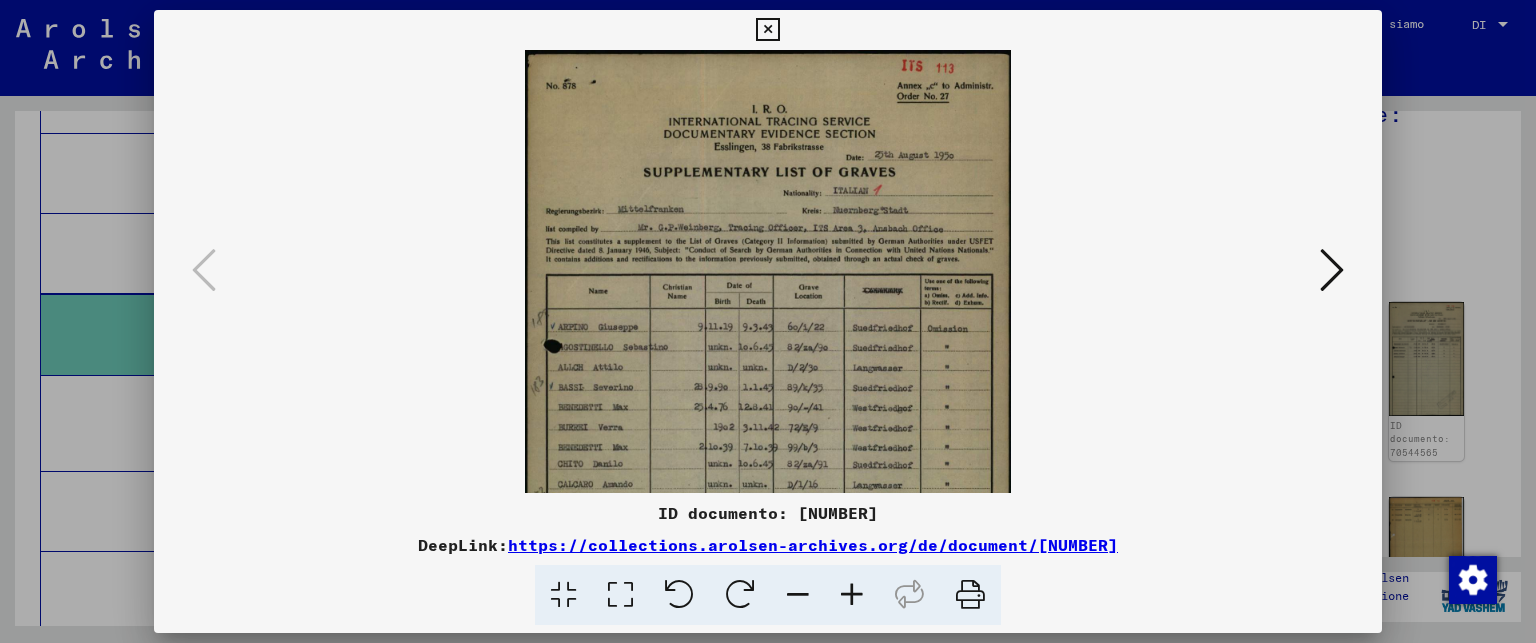 click at bounding box center (852, 595) 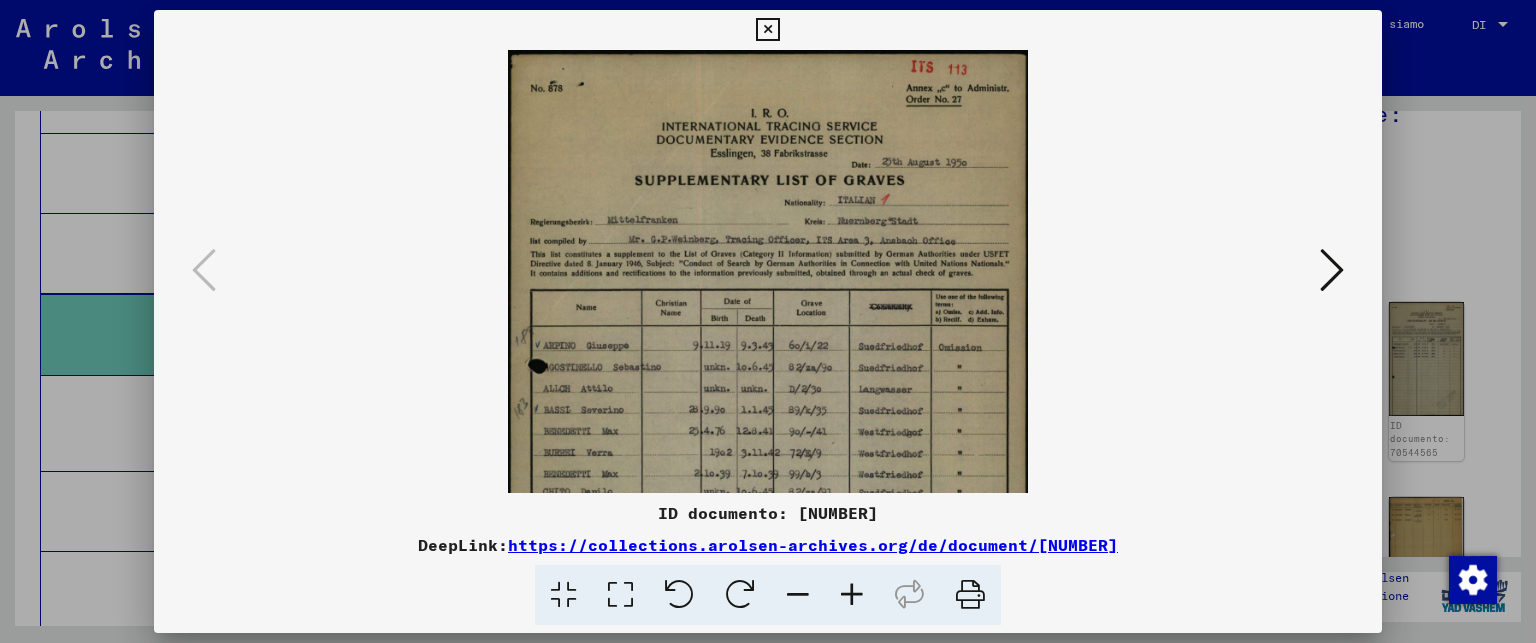 click at bounding box center [852, 595] 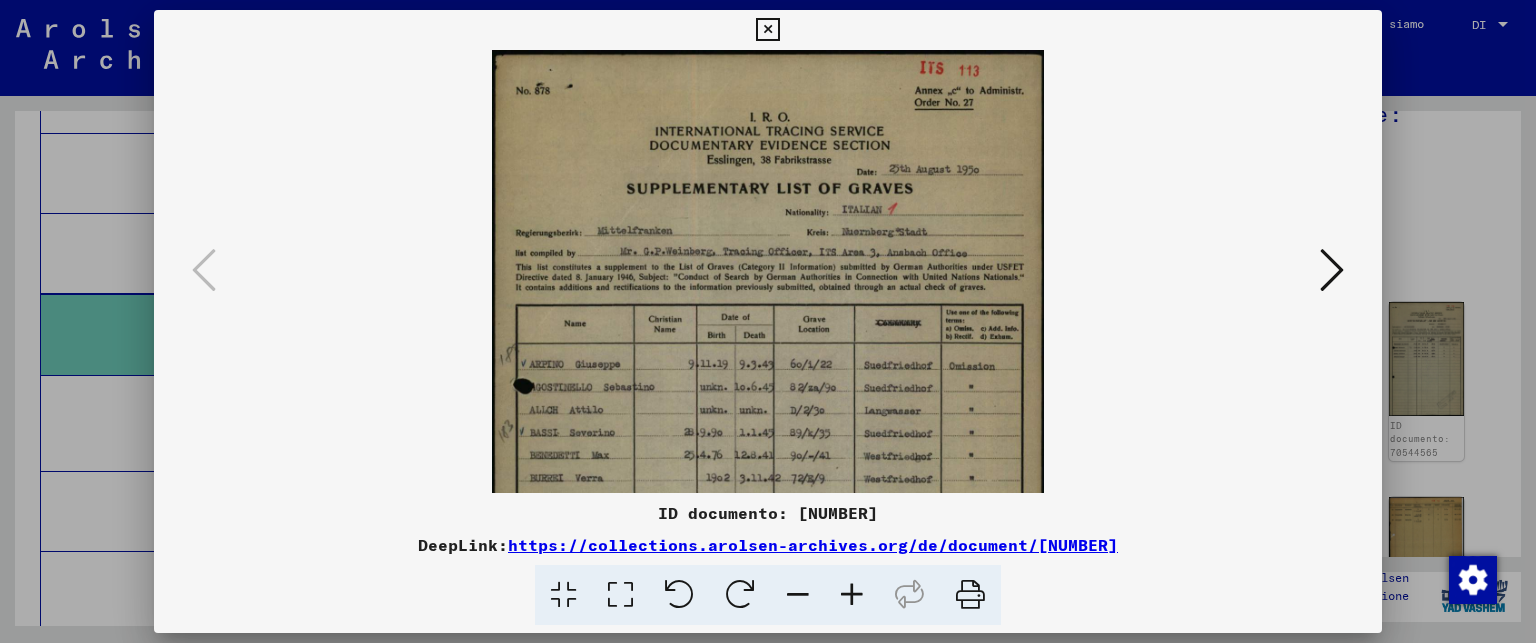 click at bounding box center [1332, 270] 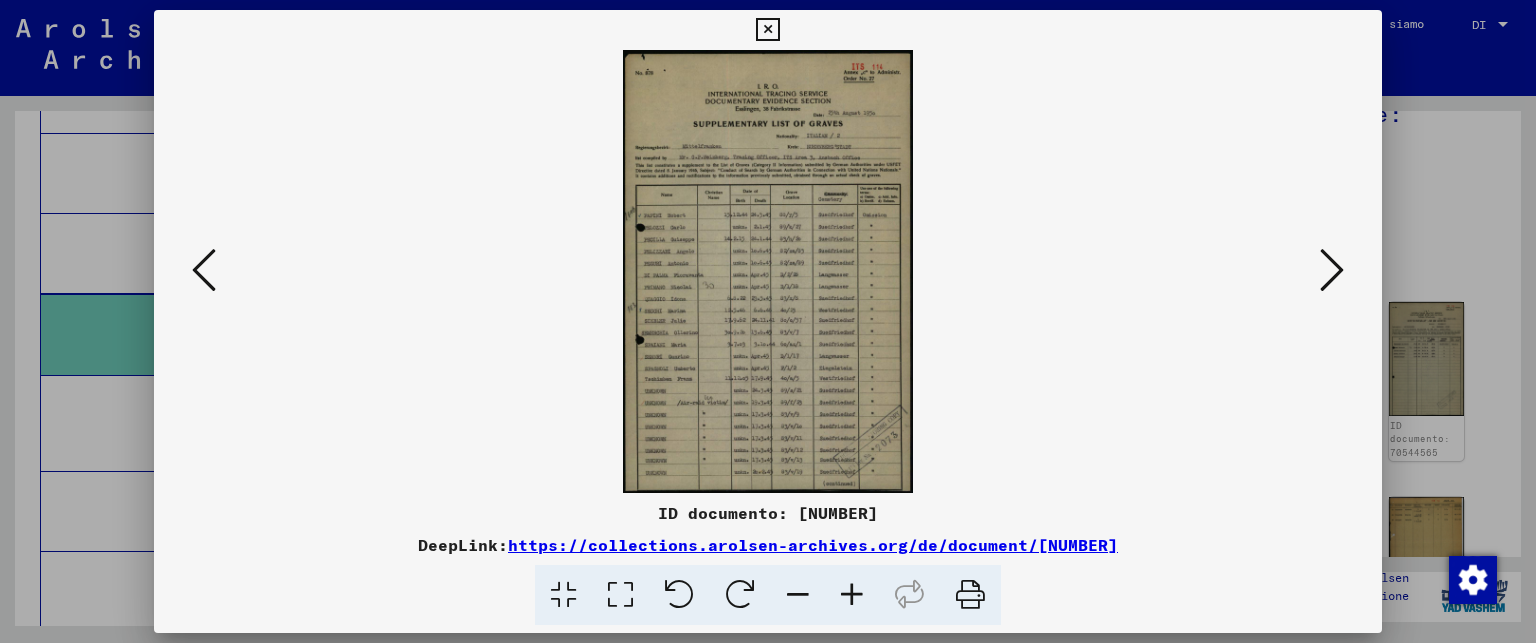 click at bounding box center [1332, 270] 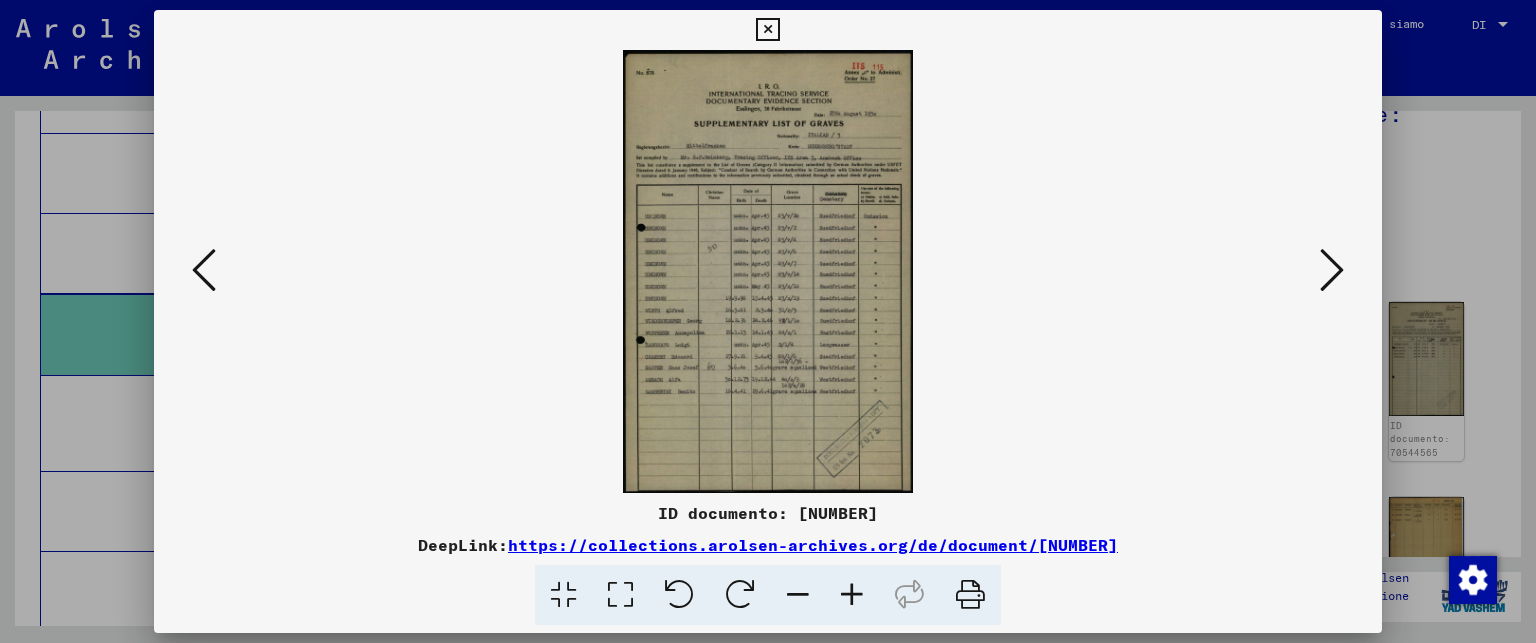 click at bounding box center [1332, 270] 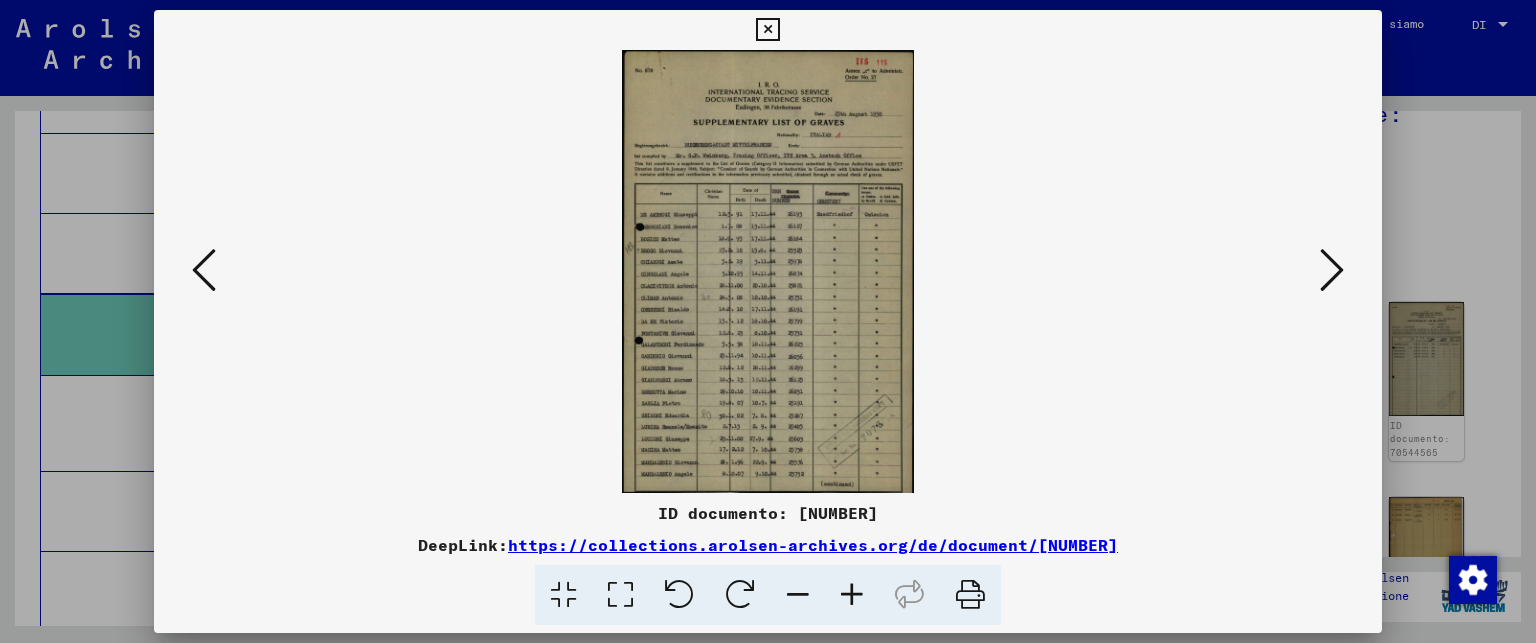 click at bounding box center (1332, 270) 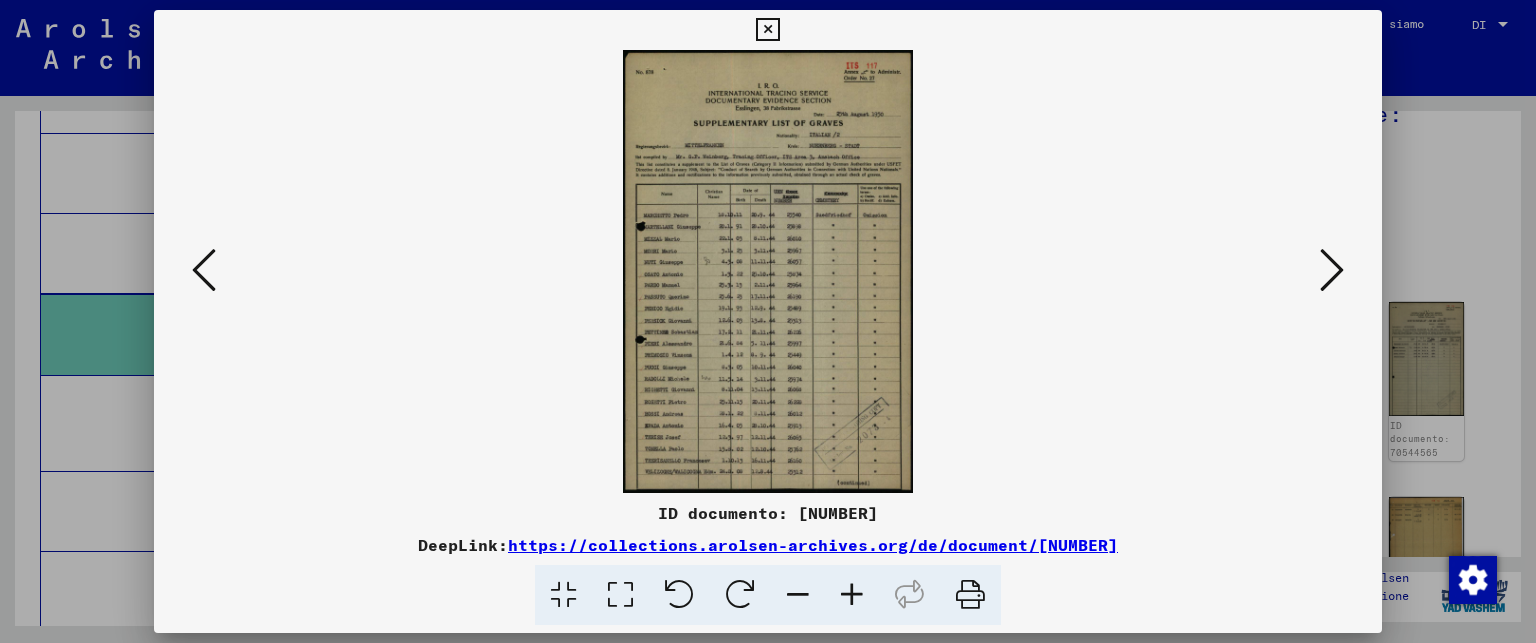 click at bounding box center [1332, 270] 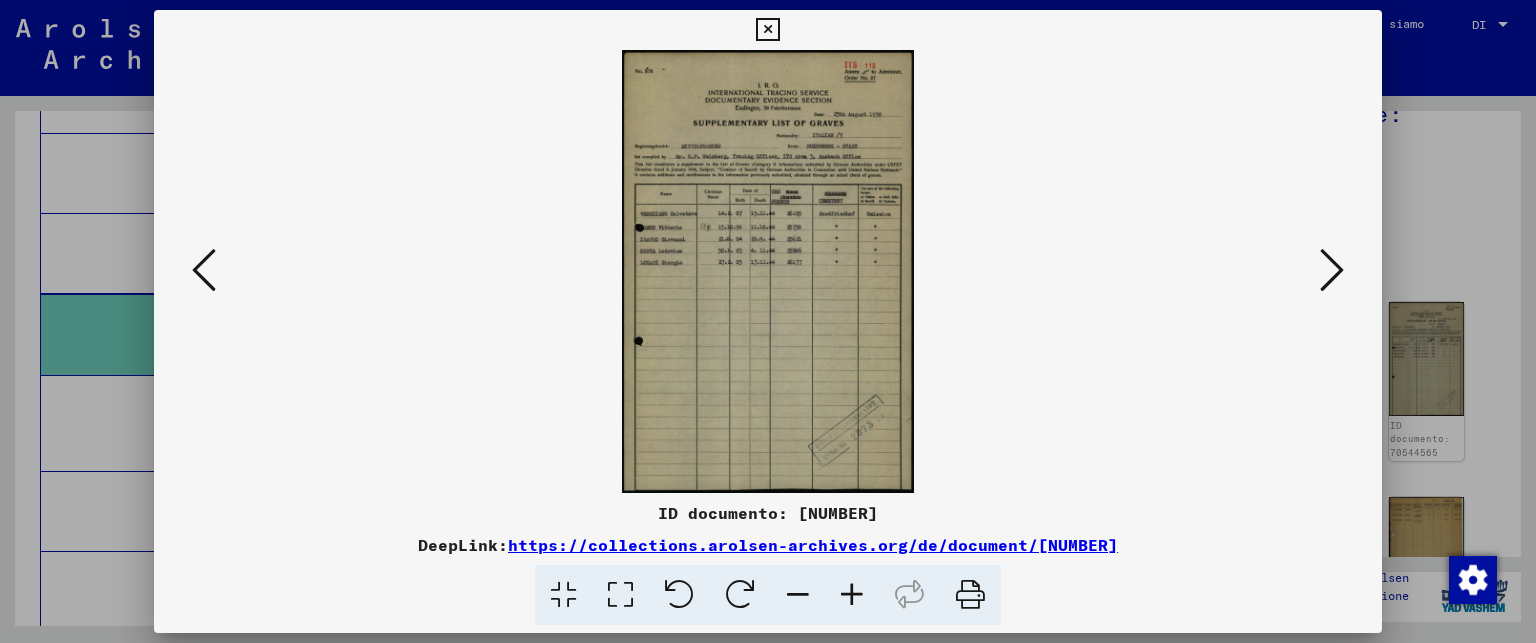 click at bounding box center (852, 595) 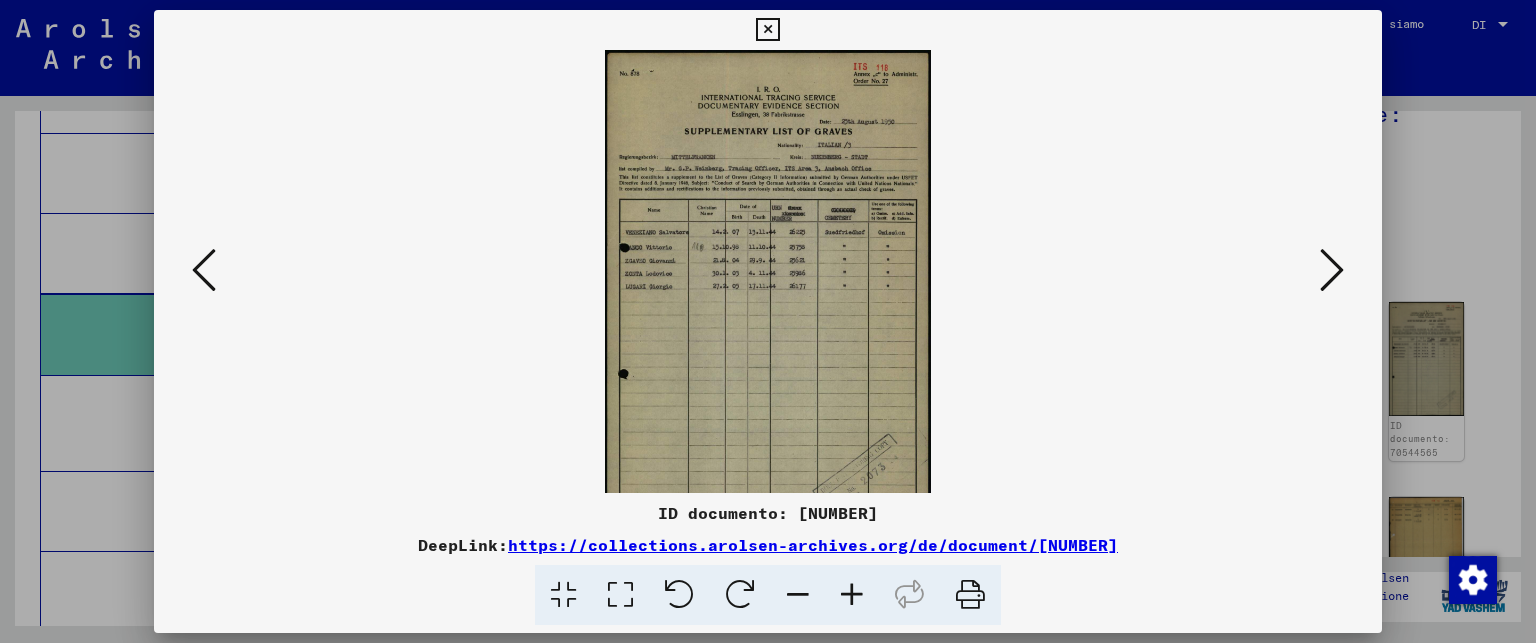 click at bounding box center [852, 595] 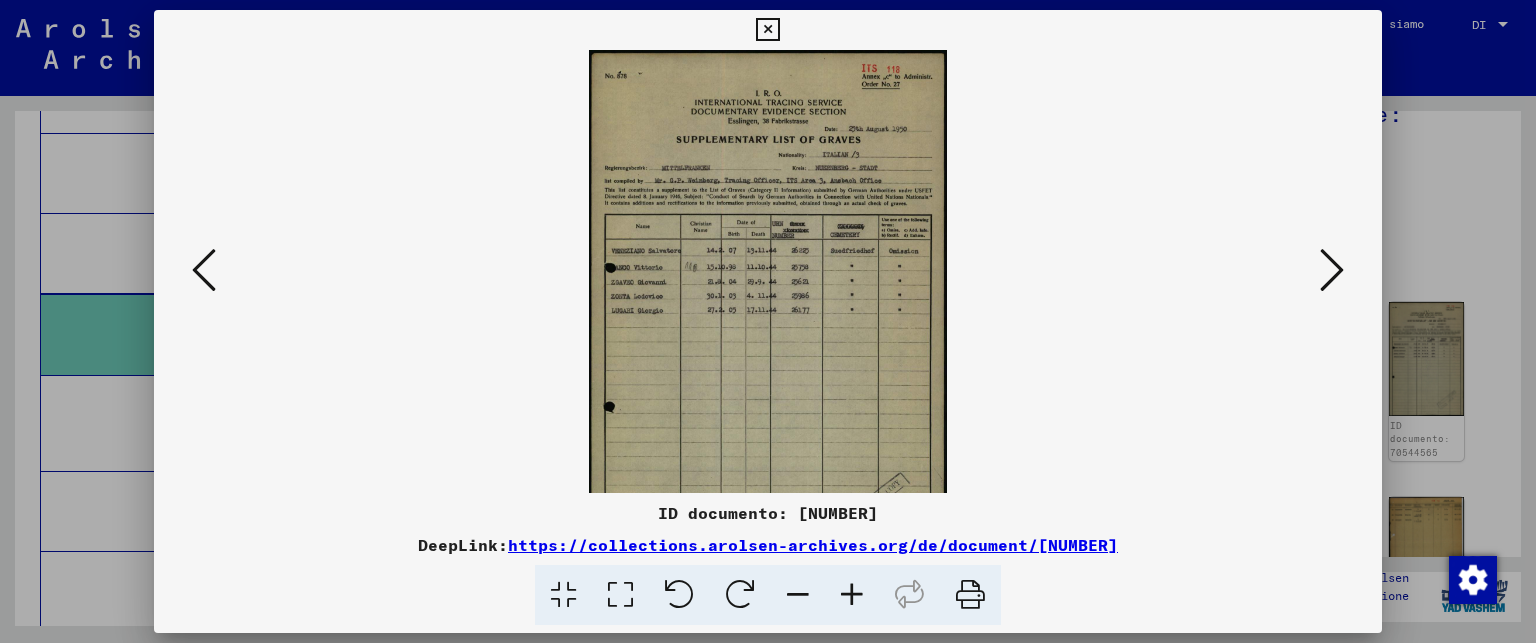 click at bounding box center [852, 595] 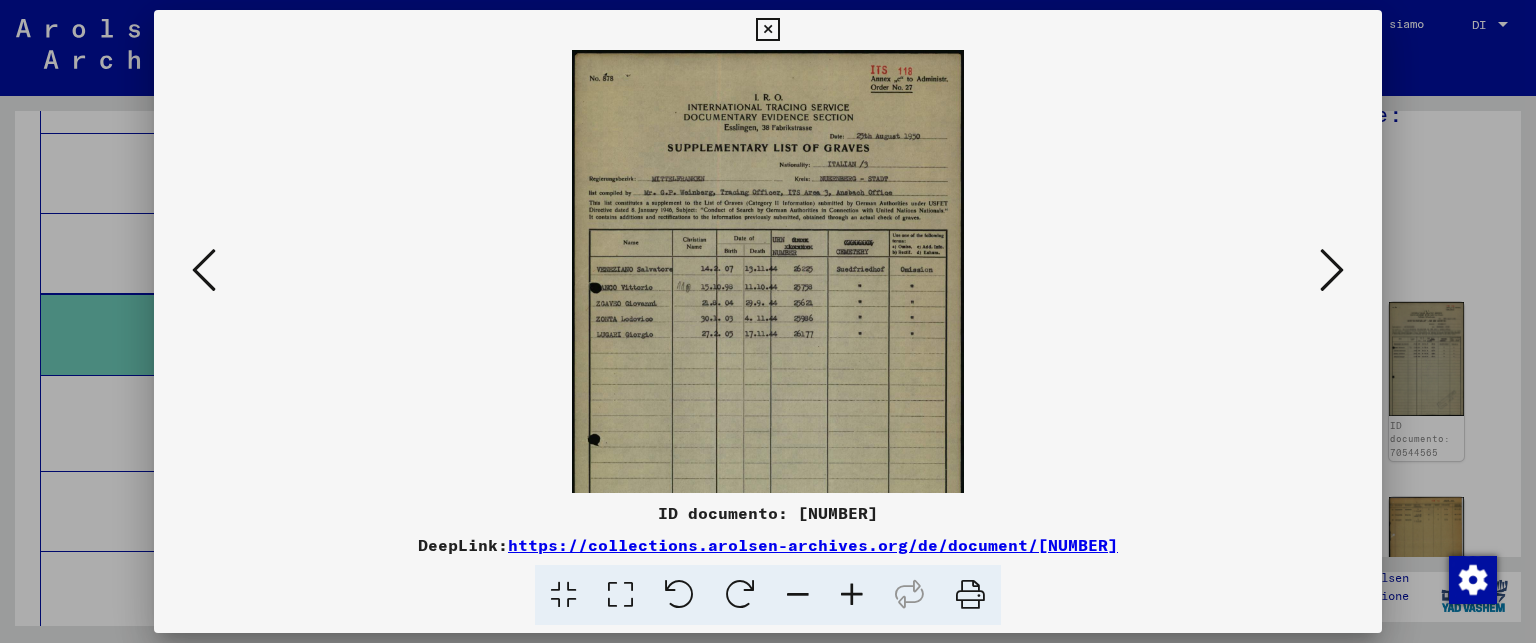 click at bounding box center (852, 595) 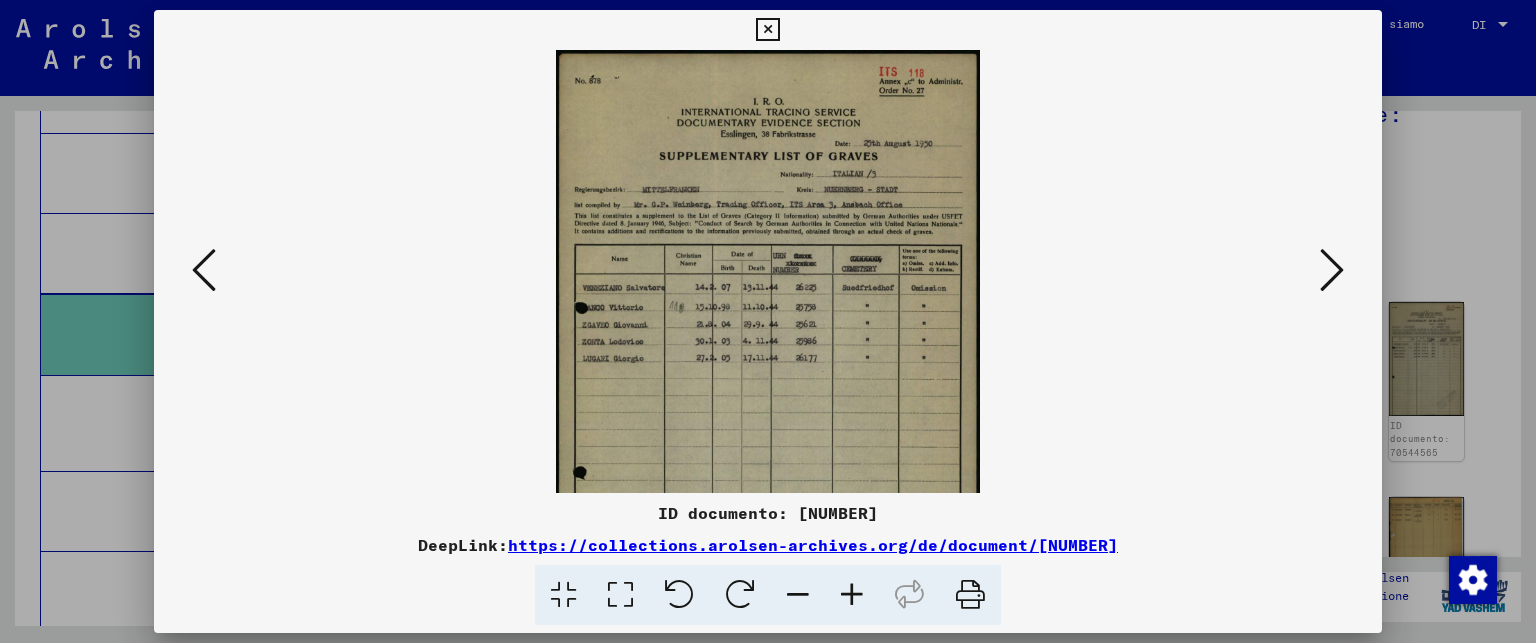 click at bounding box center [852, 595] 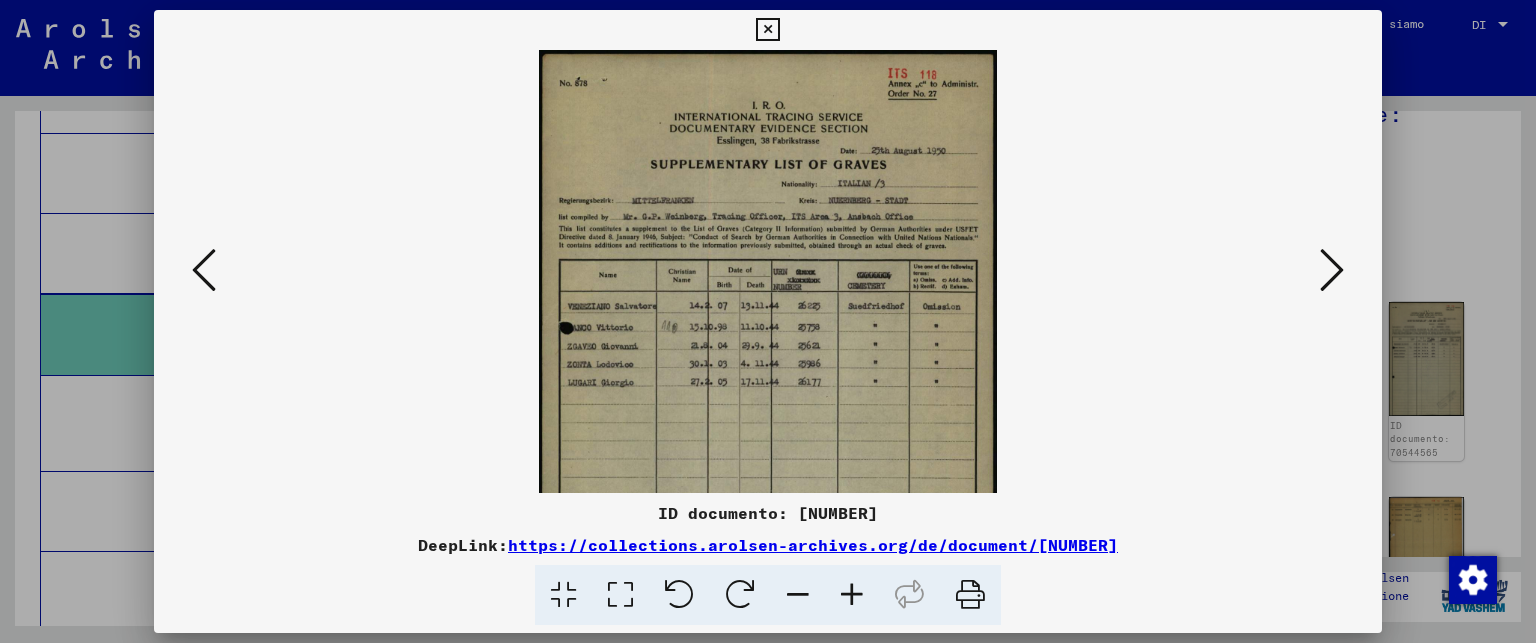 click at bounding box center [204, 270] 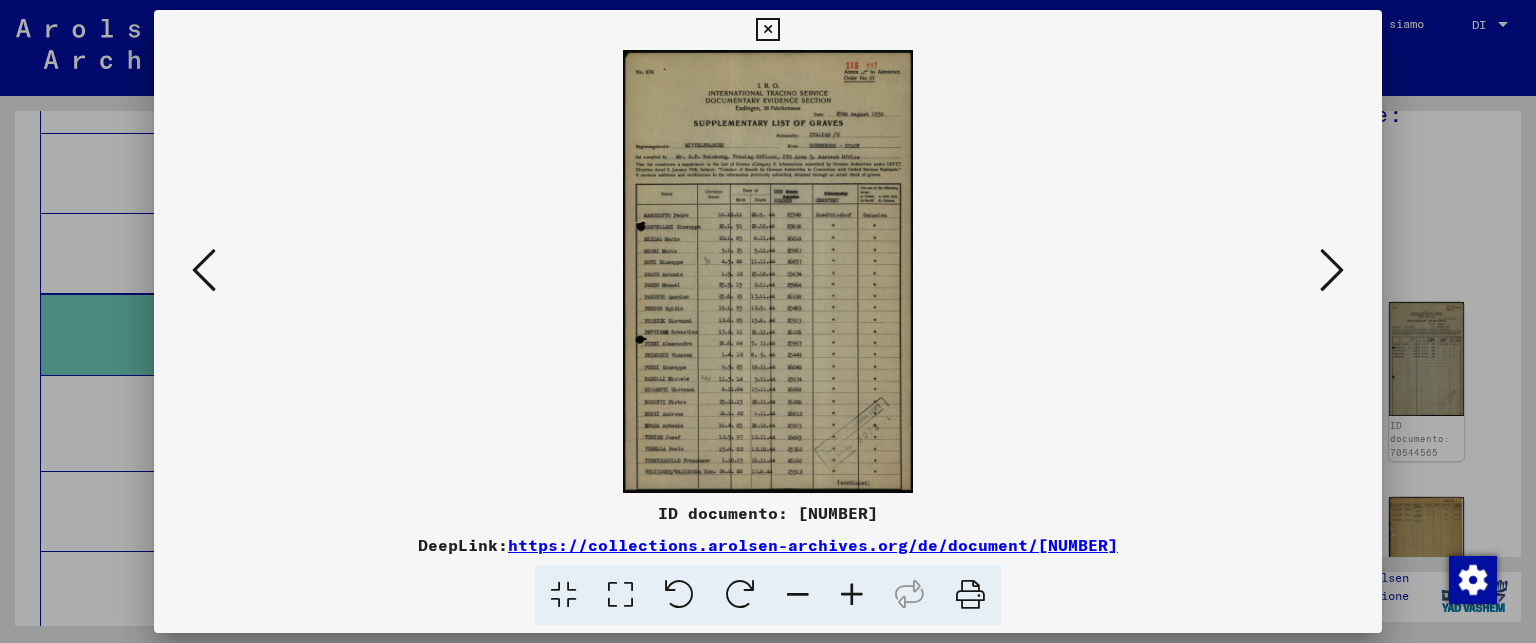 click at bounding box center [204, 270] 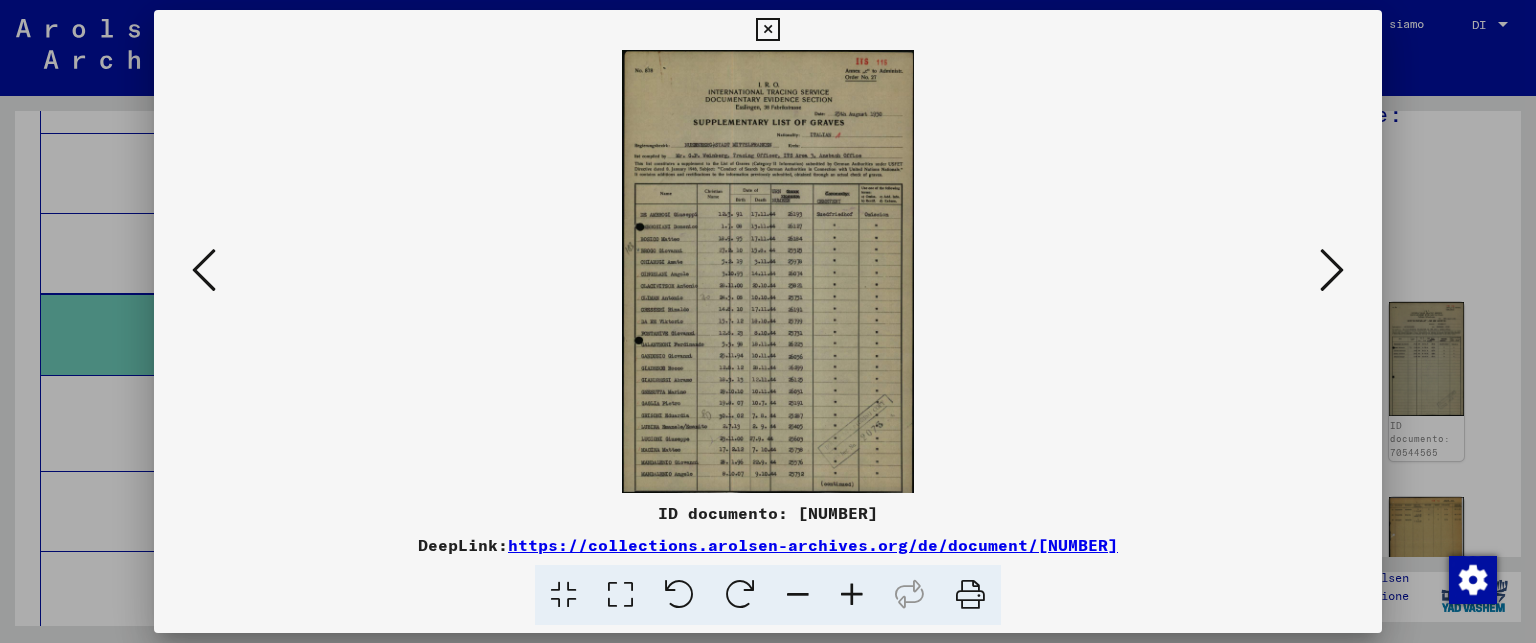 click at bounding box center (1332, 270) 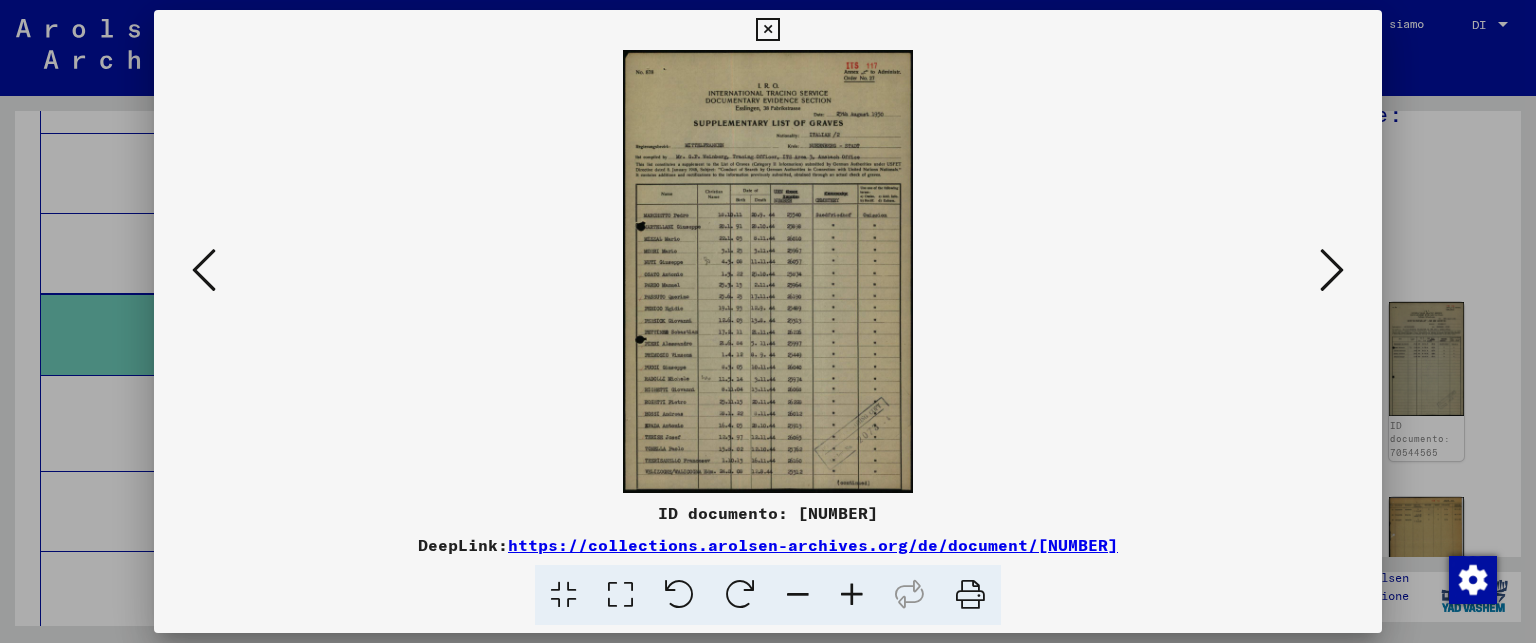 click at bounding box center [852, 595] 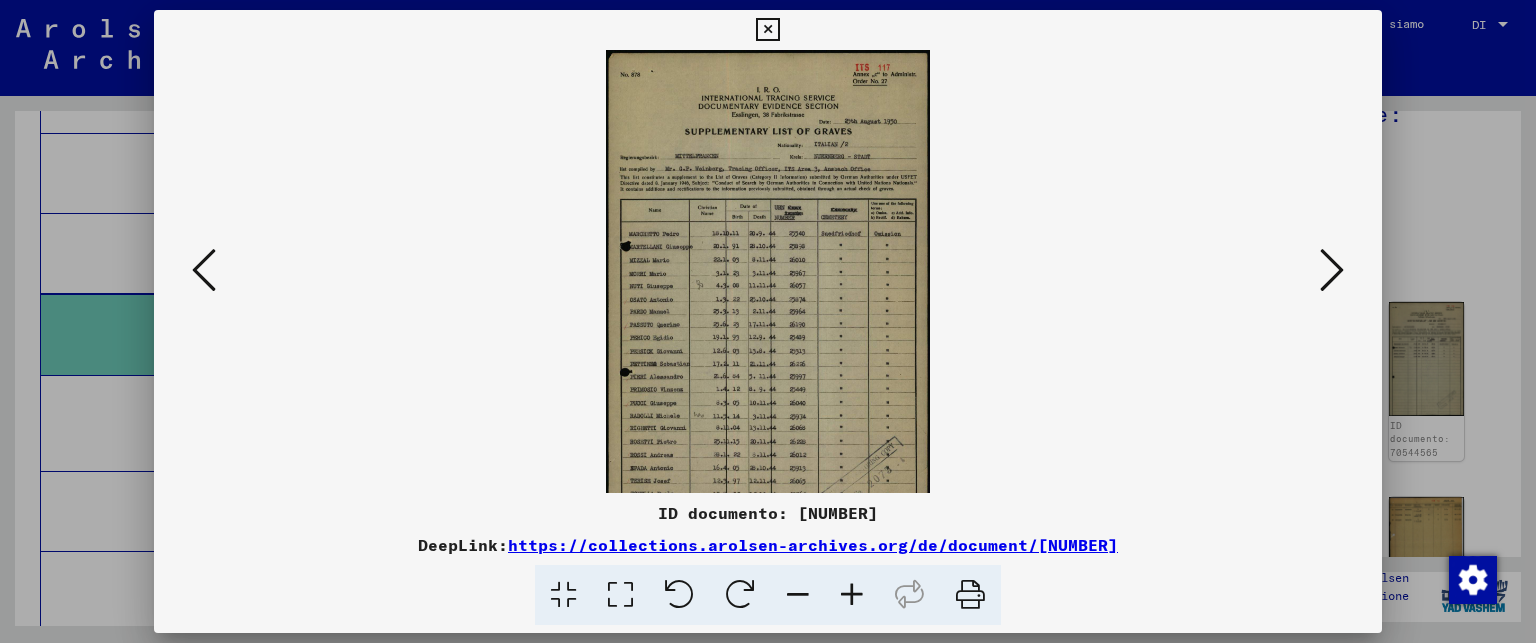 click at bounding box center [852, 595] 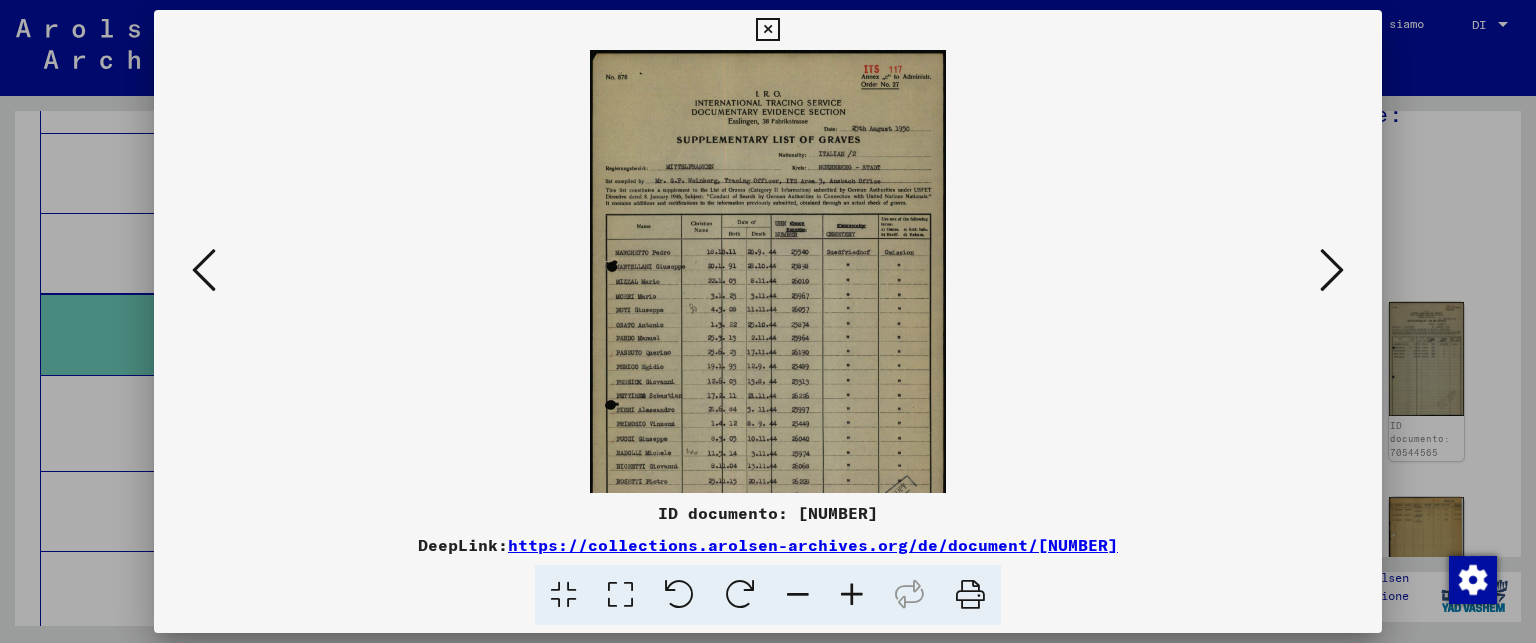 click at bounding box center (852, 595) 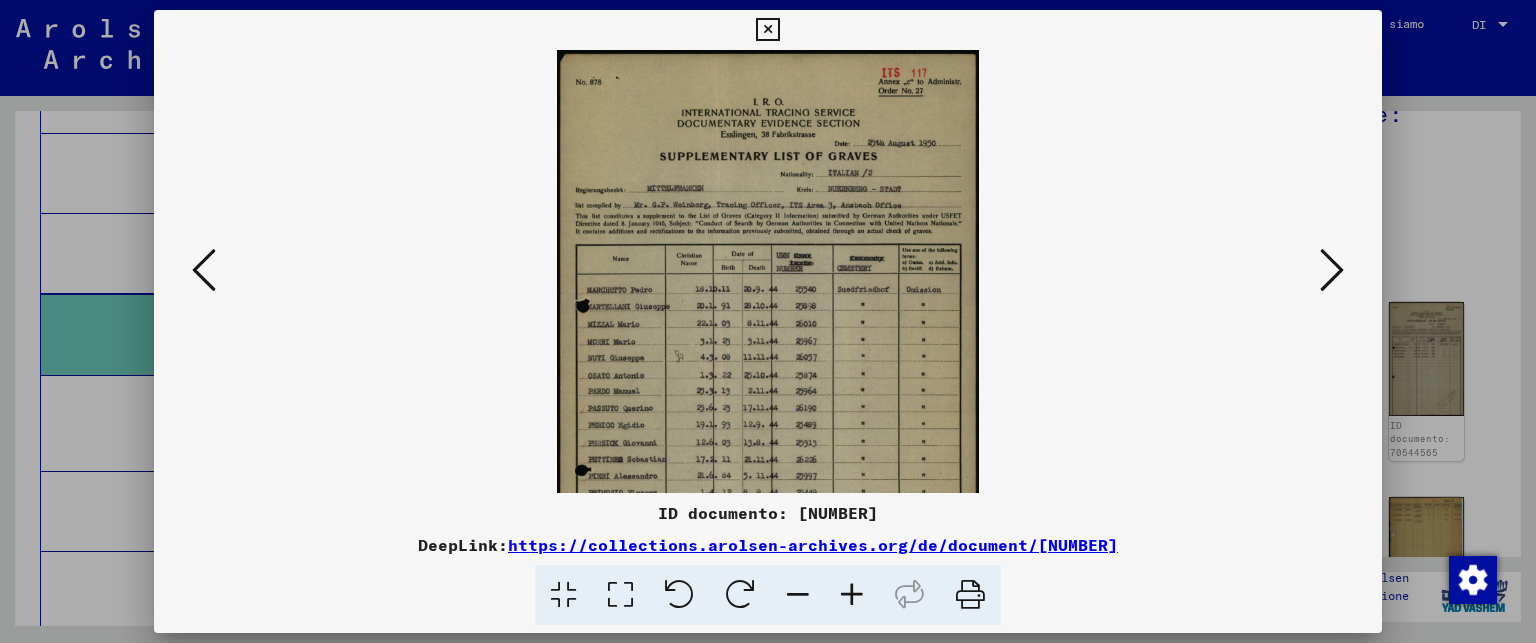 click at bounding box center [852, 595] 